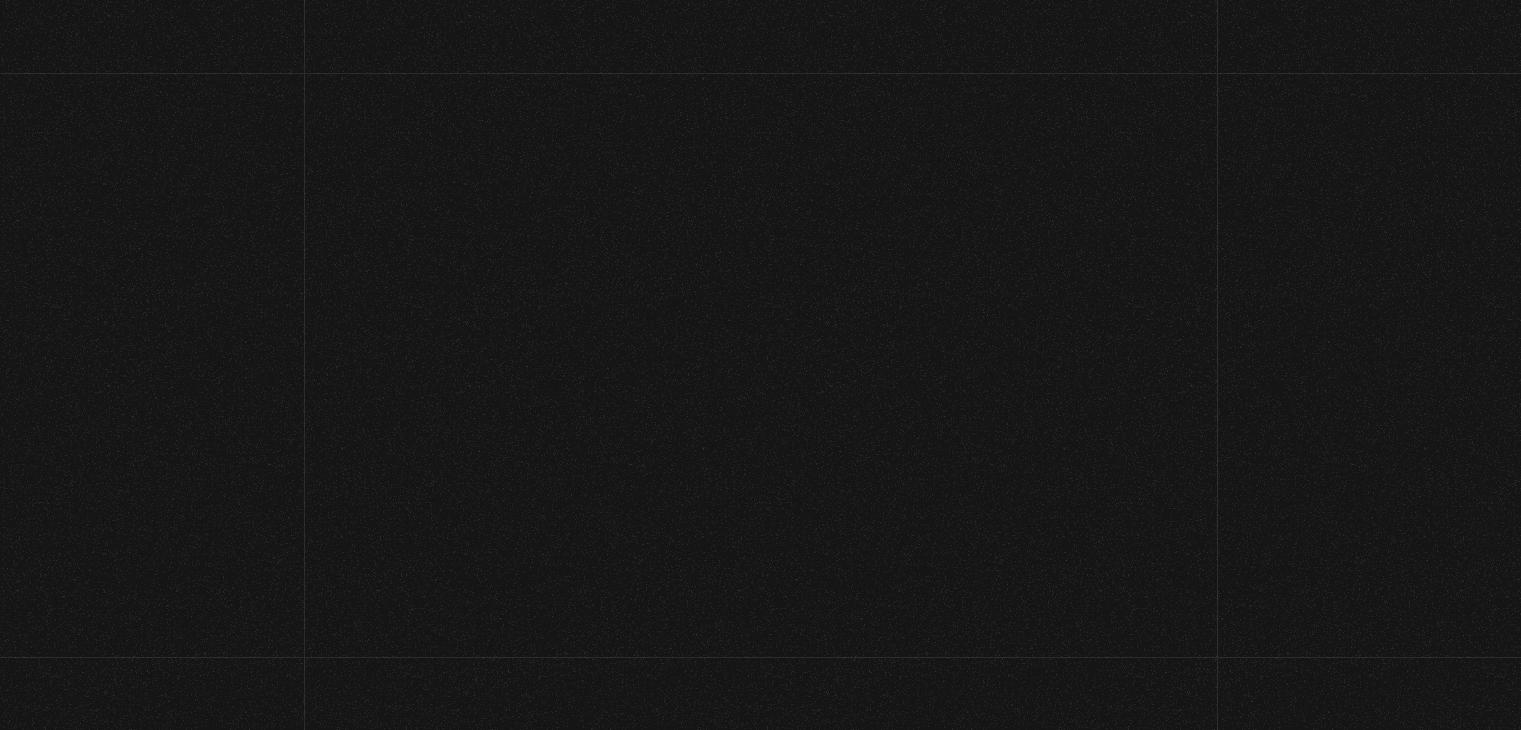 scroll, scrollTop: 0, scrollLeft: 0, axis: both 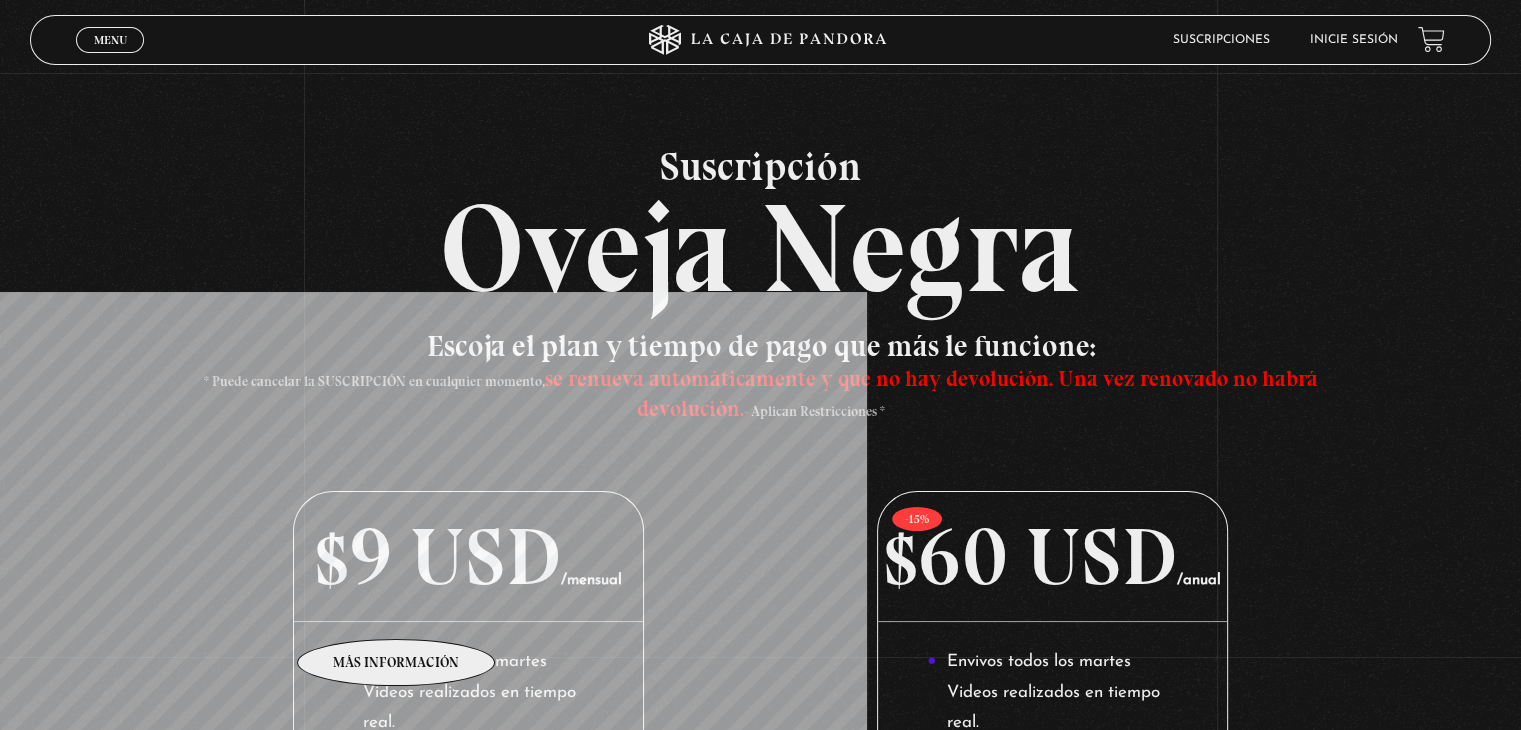 click on "$9 USD /mensual" at bounding box center [468, 557] 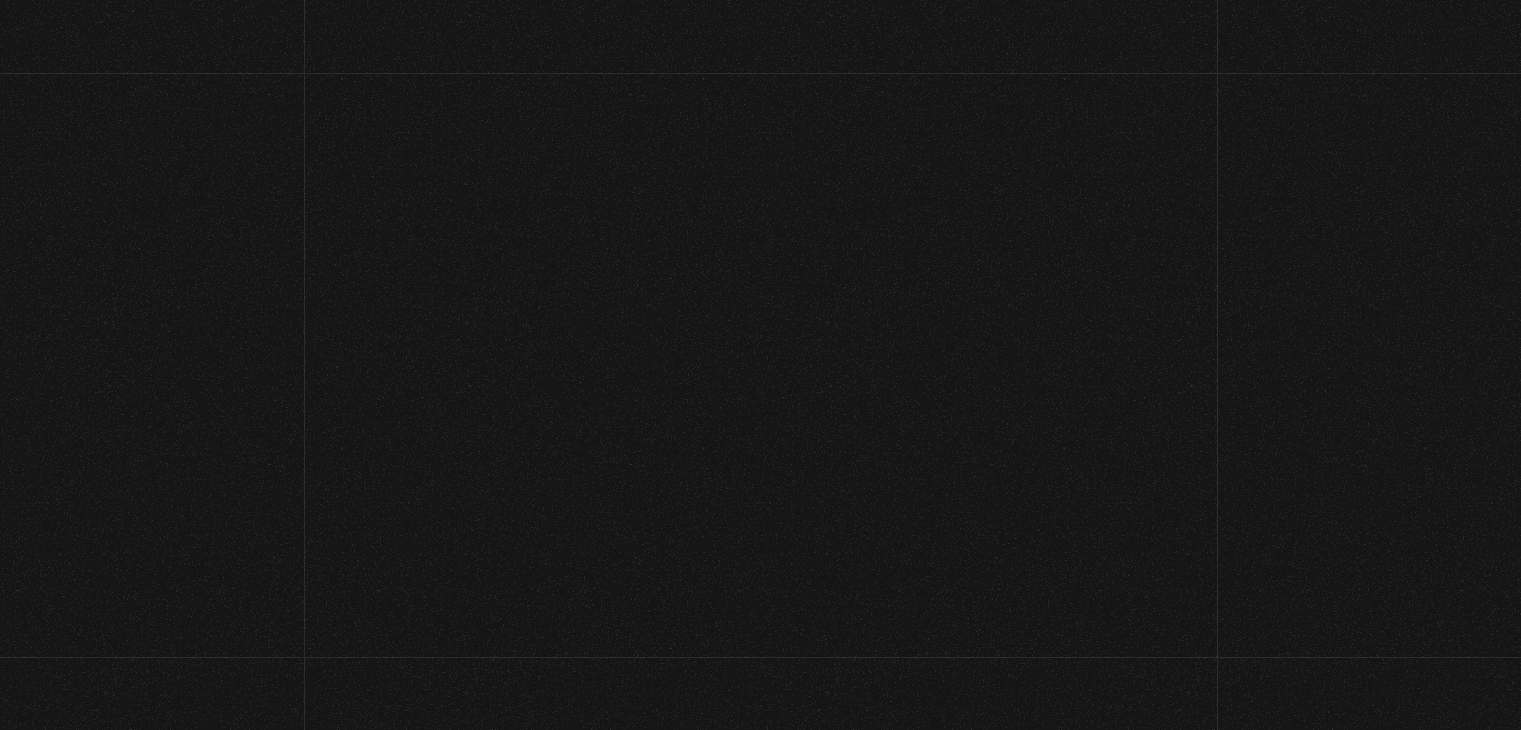 scroll, scrollTop: 0, scrollLeft: 0, axis: both 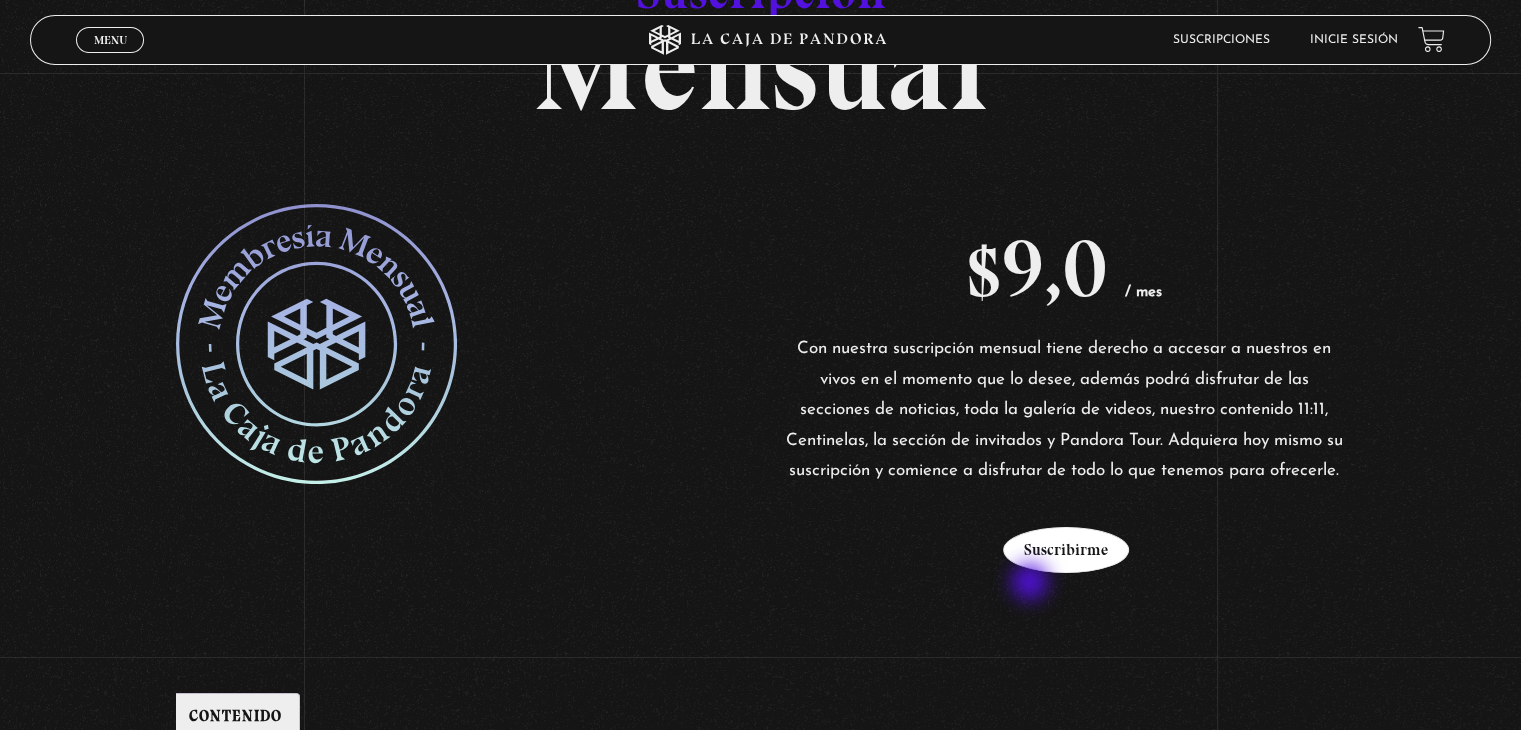 click on "Suscribirme" at bounding box center (1066, 550) 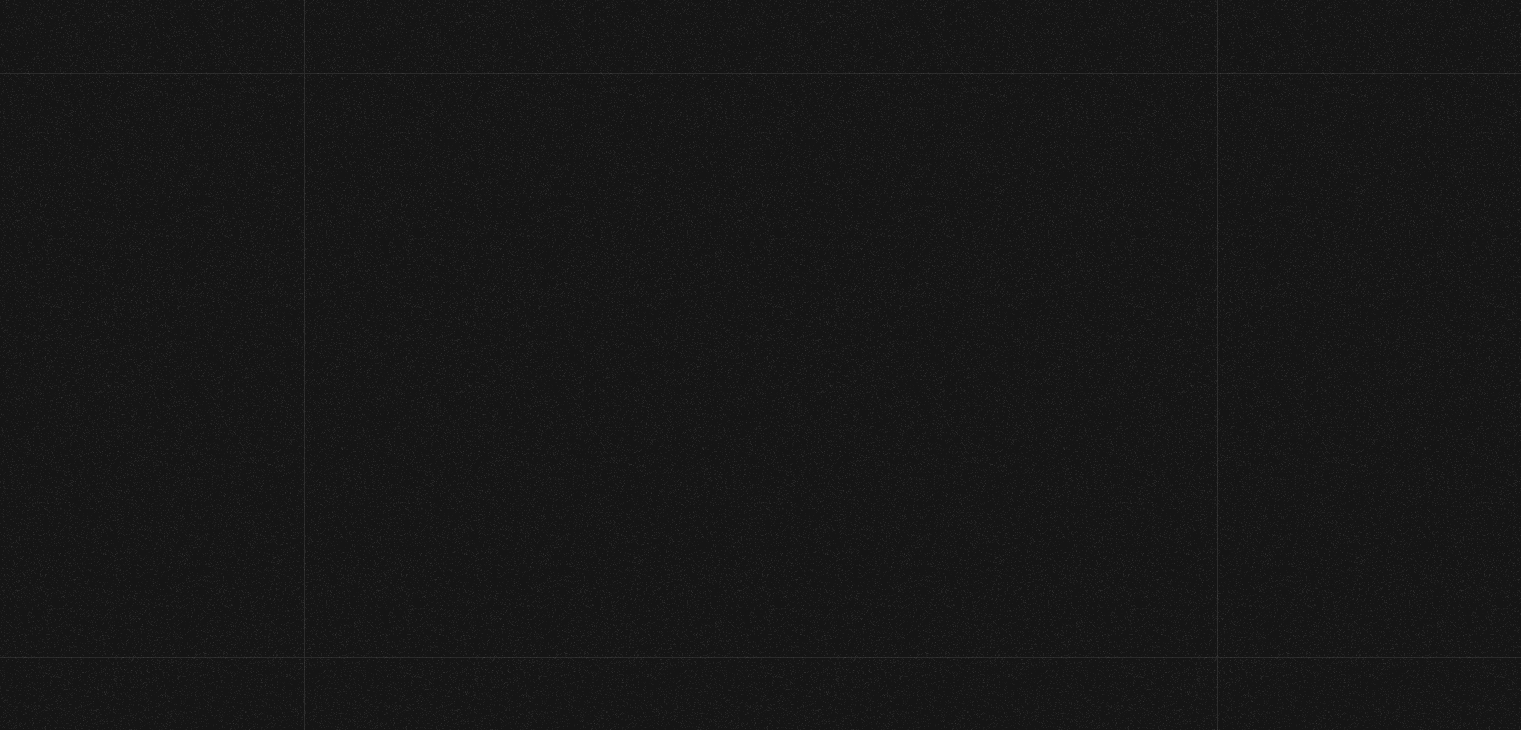 scroll, scrollTop: 0, scrollLeft: 0, axis: both 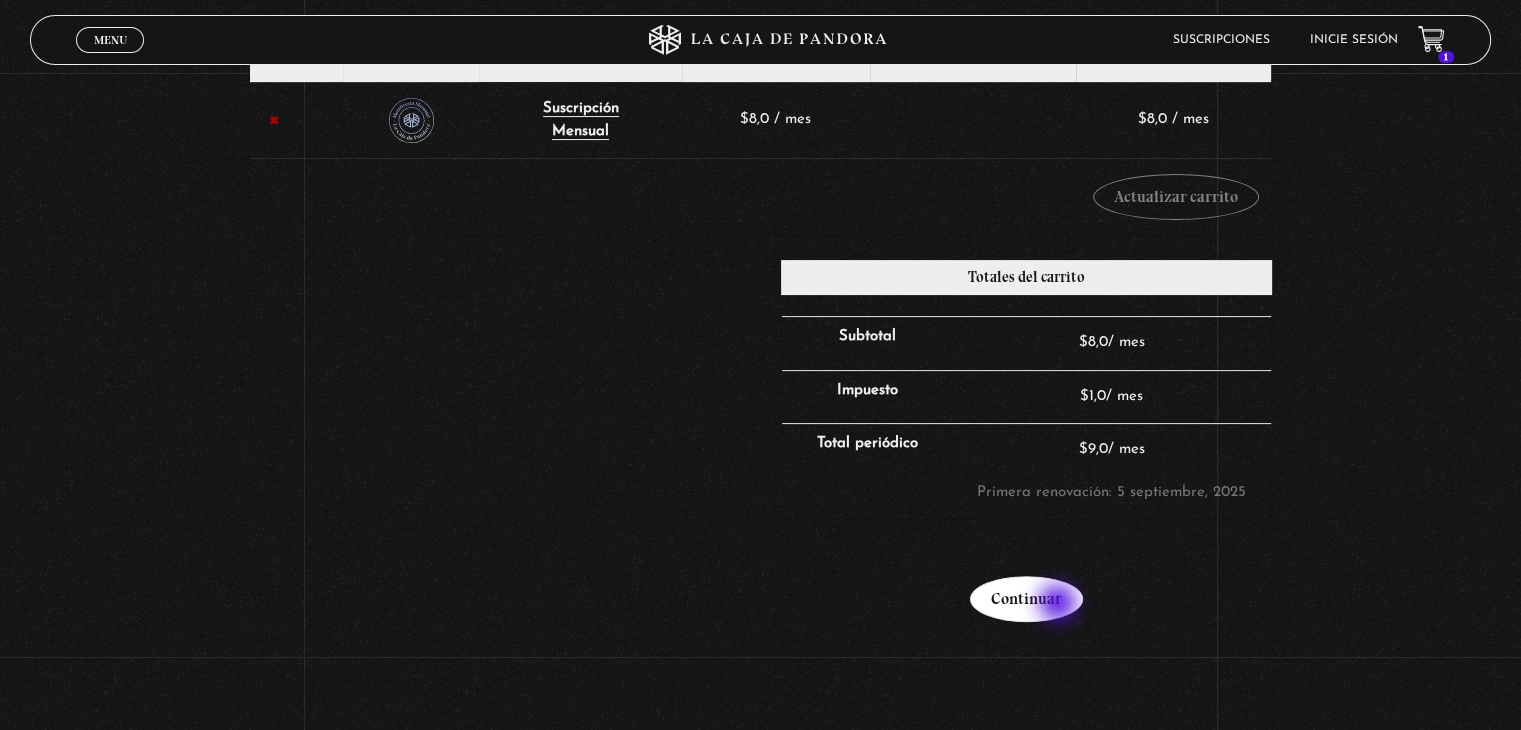 click on "Continuar" at bounding box center (1026, 599) 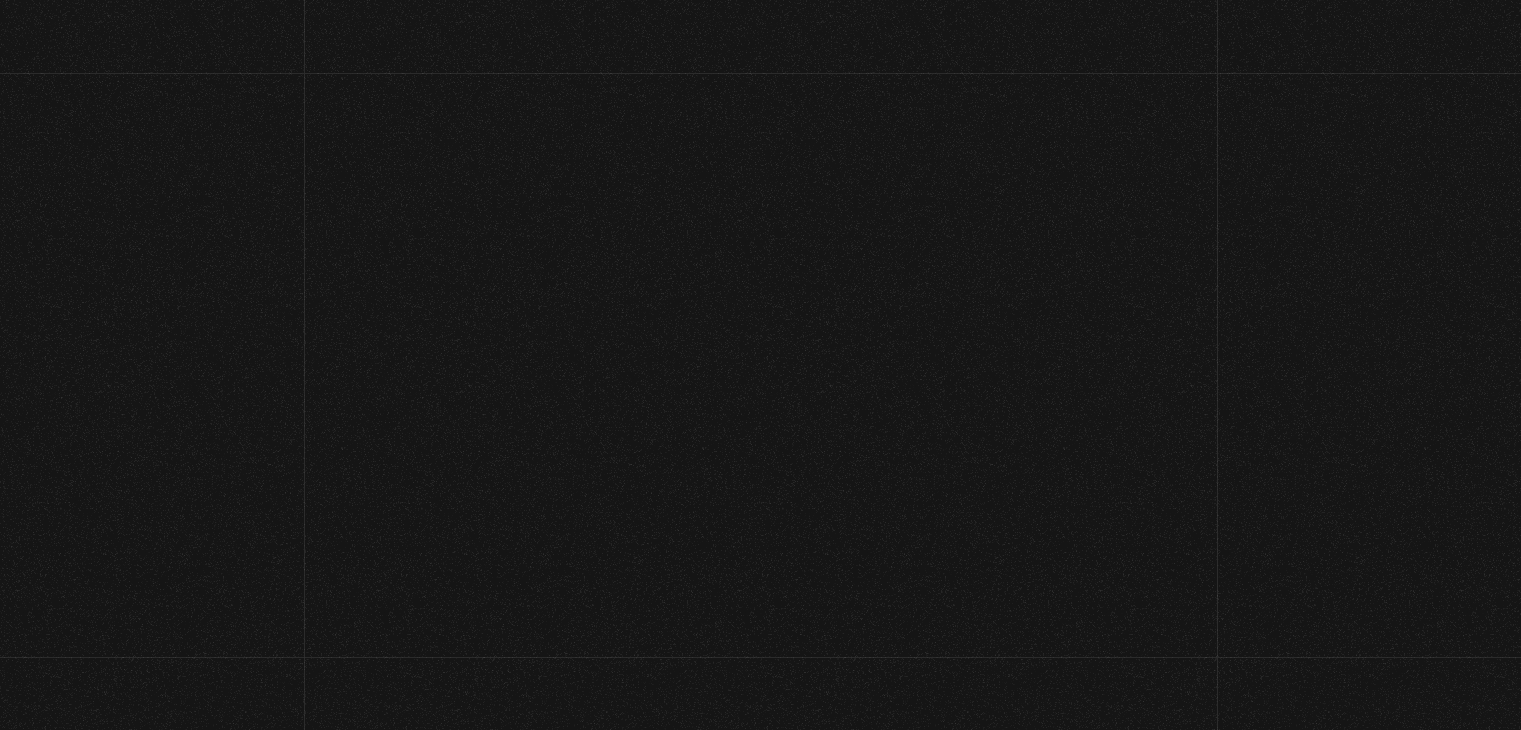 scroll, scrollTop: 0, scrollLeft: 0, axis: both 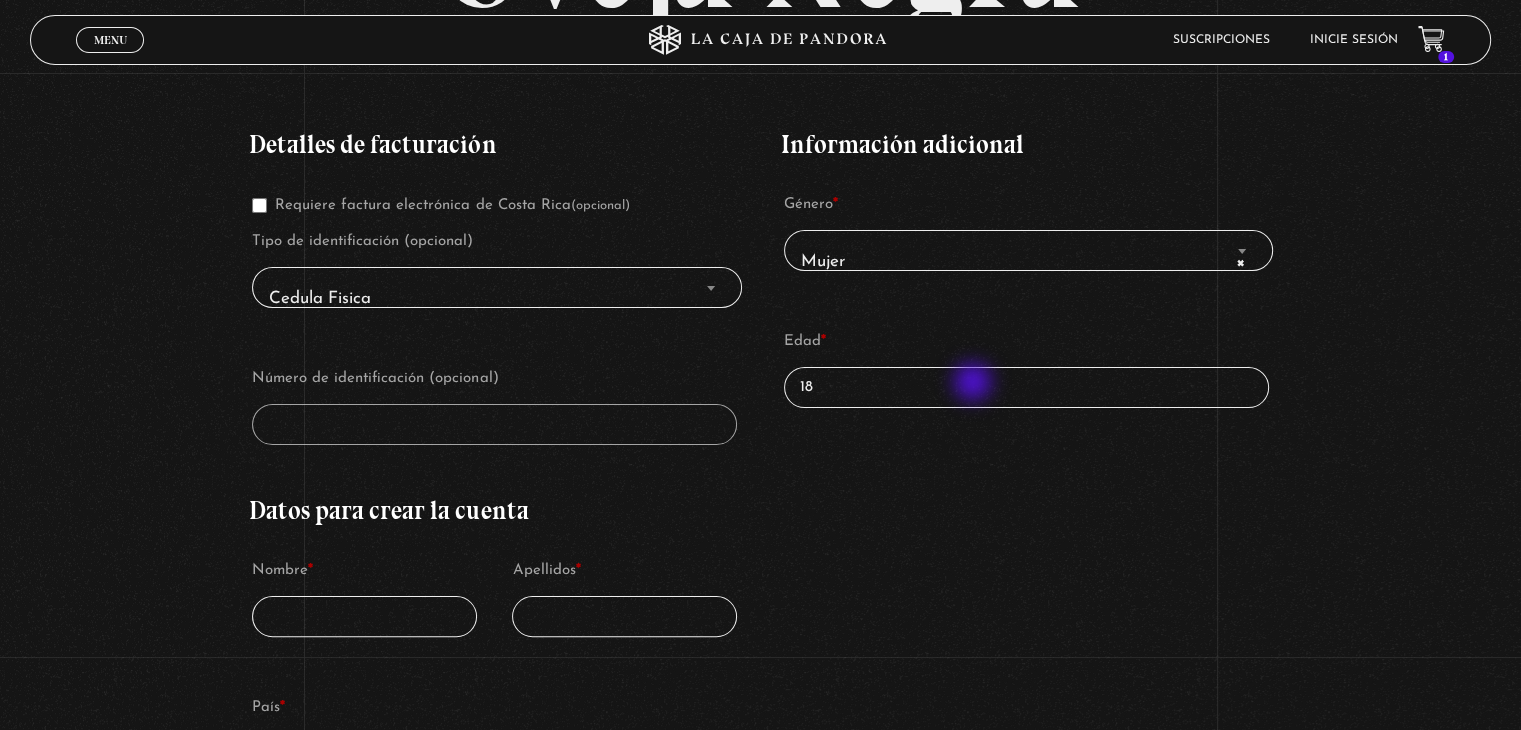 click on "18" at bounding box center (1026, 387) 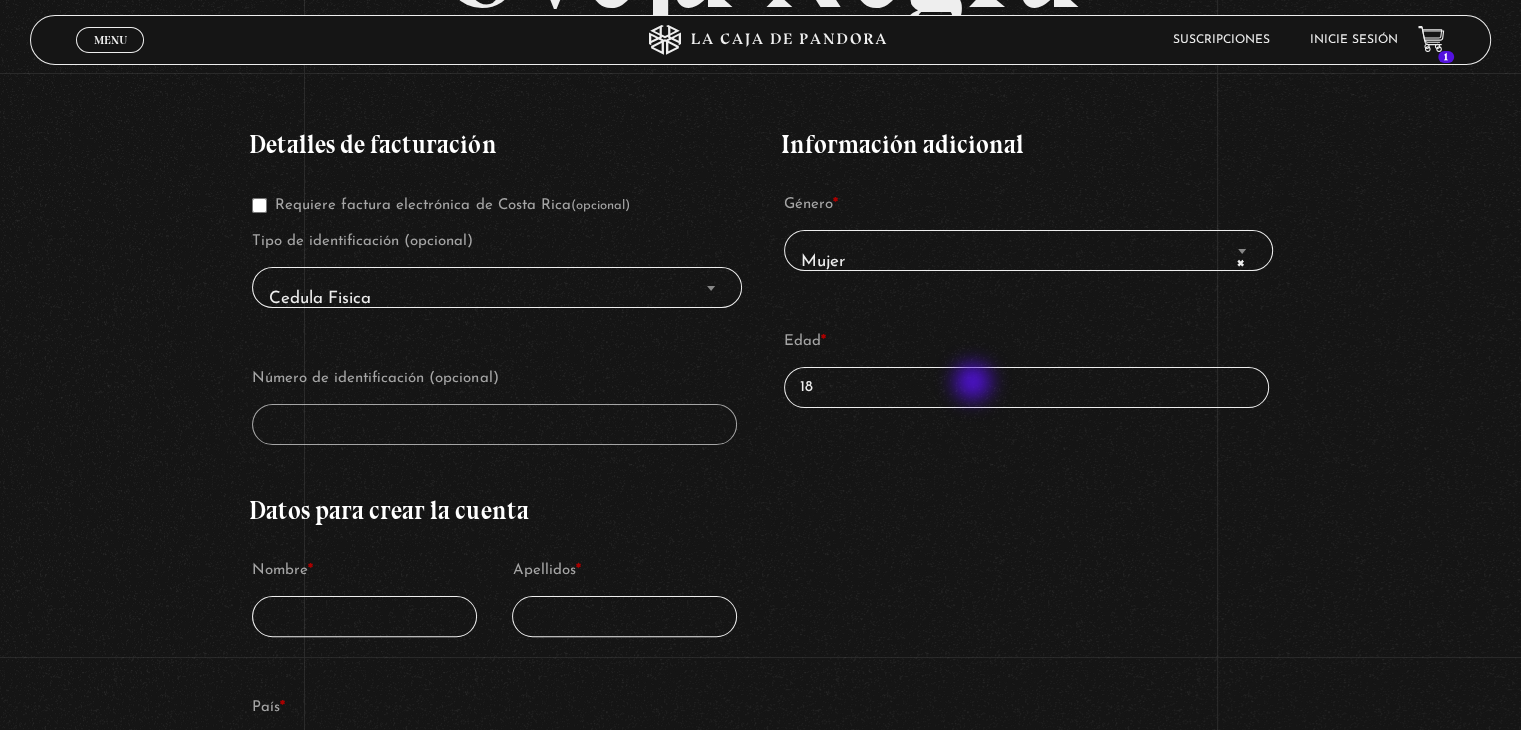 type on "1" 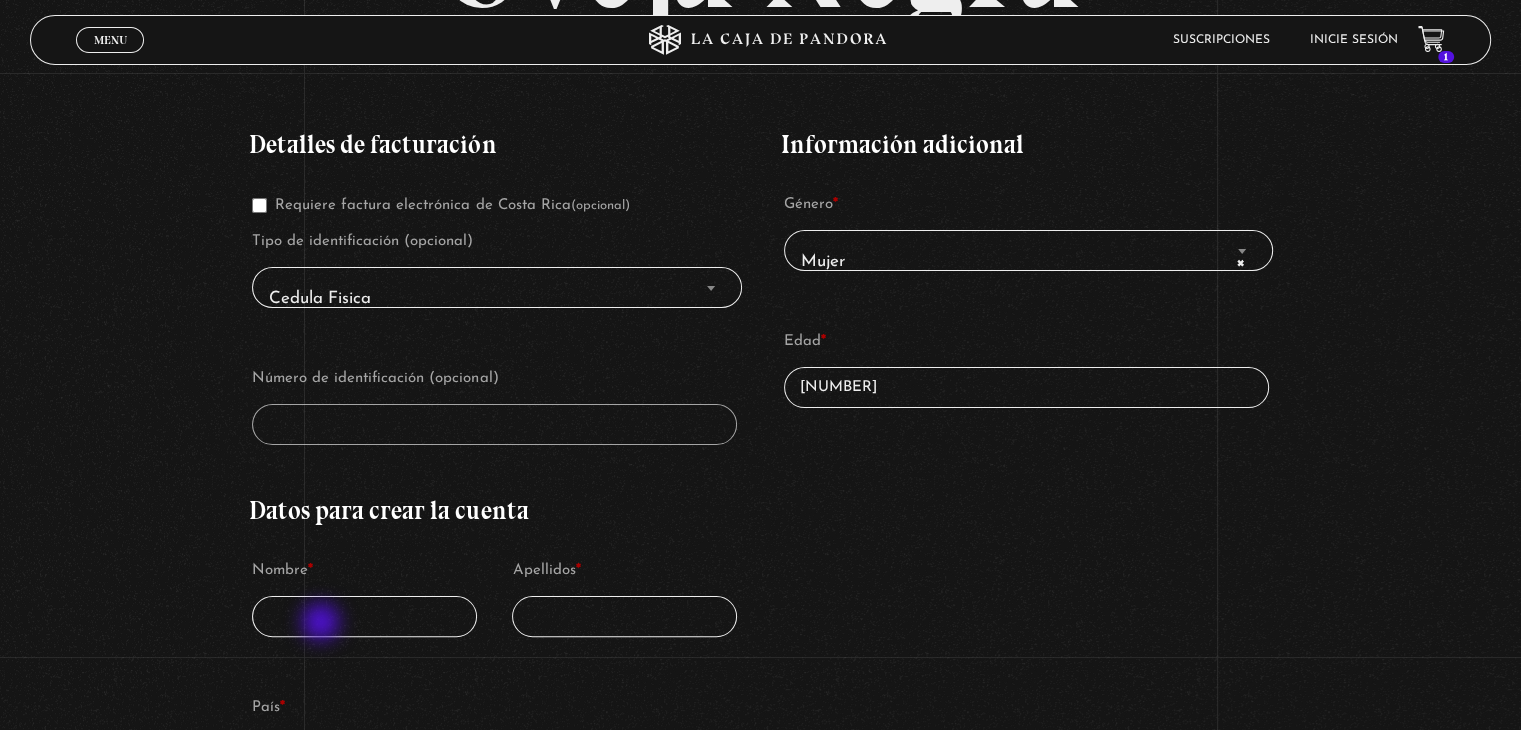 type on "[AGE]" 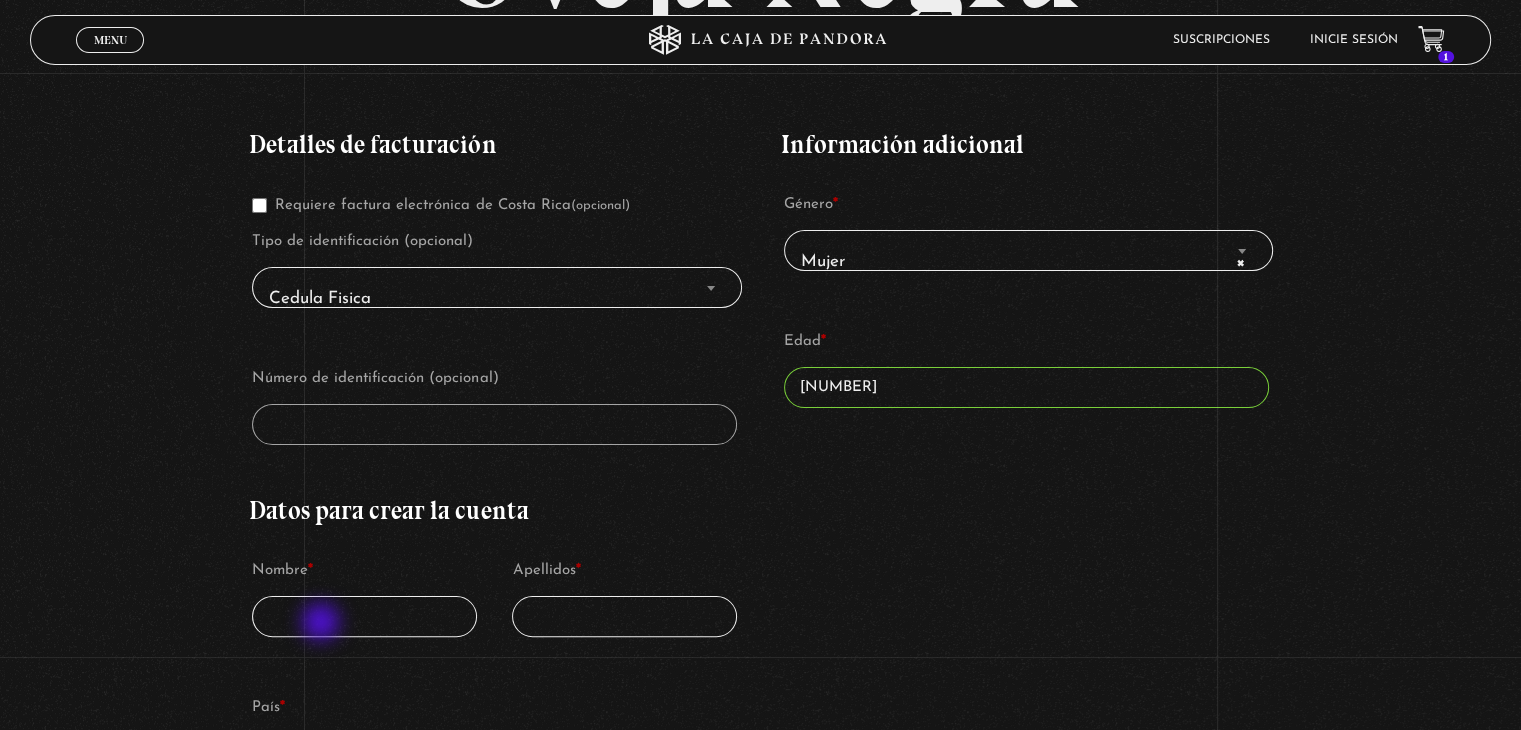 click on "Nombre  *" at bounding box center (364, 616) 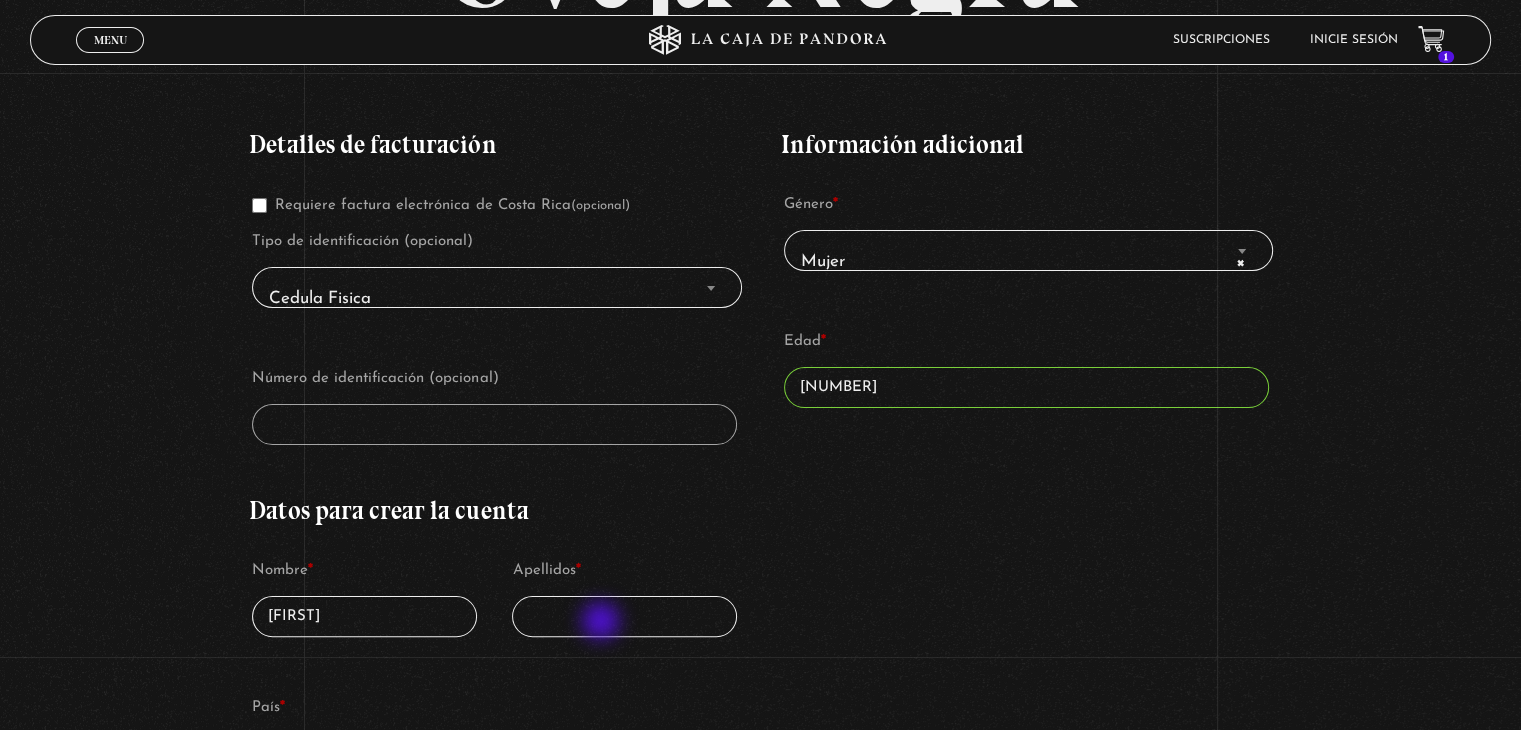 type on "Aracelly" 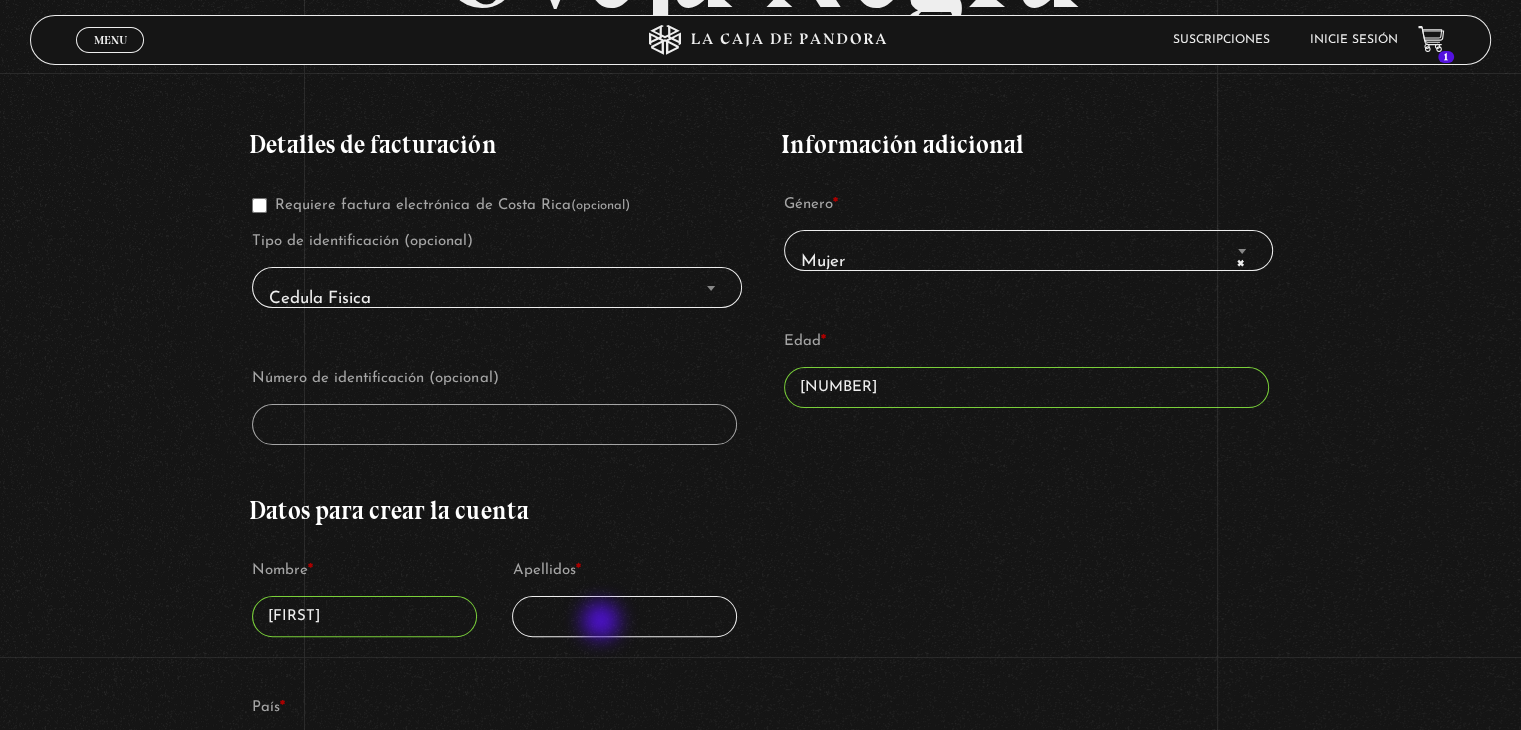click on "Apellidos  *" at bounding box center (624, 616) 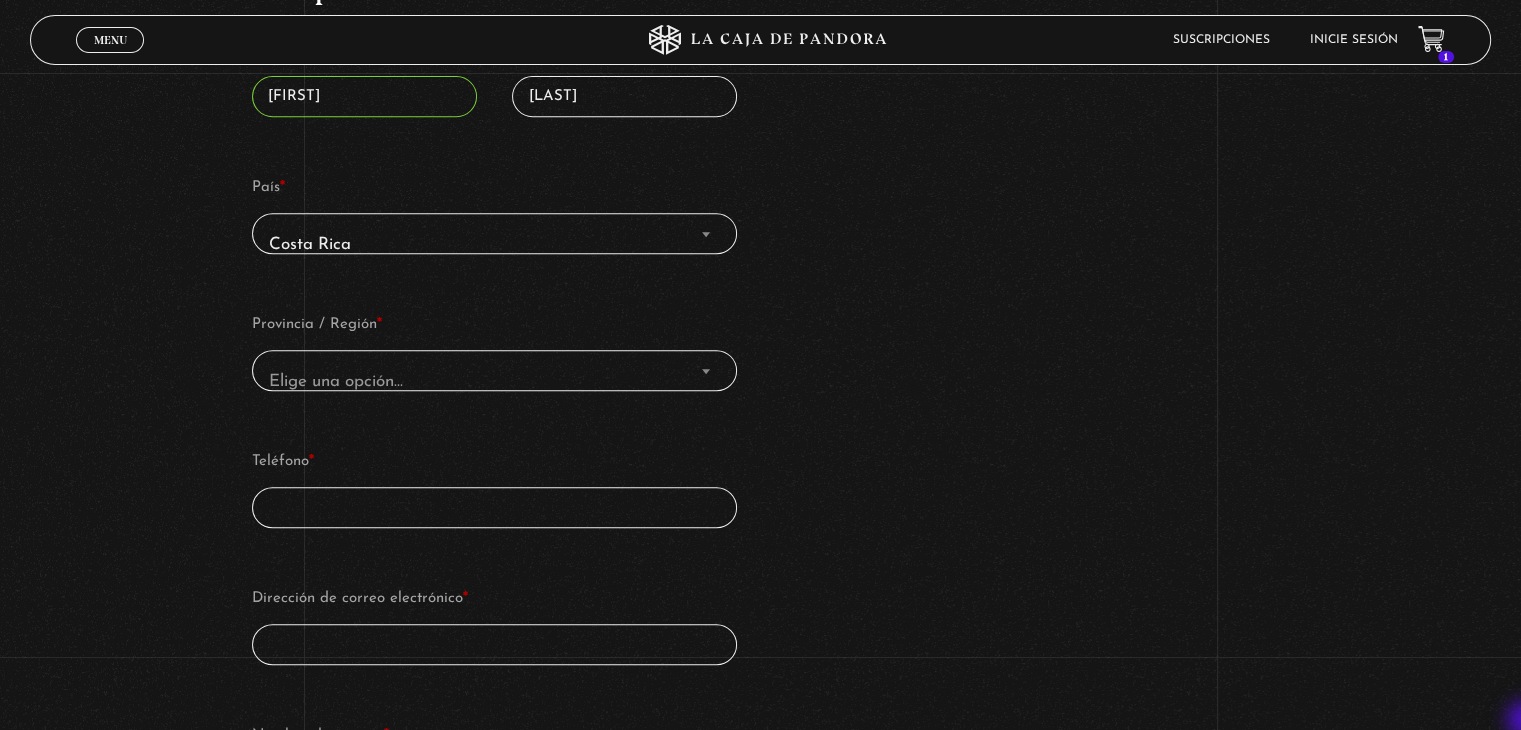 scroll, scrollTop: 880, scrollLeft: 0, axis: vertical 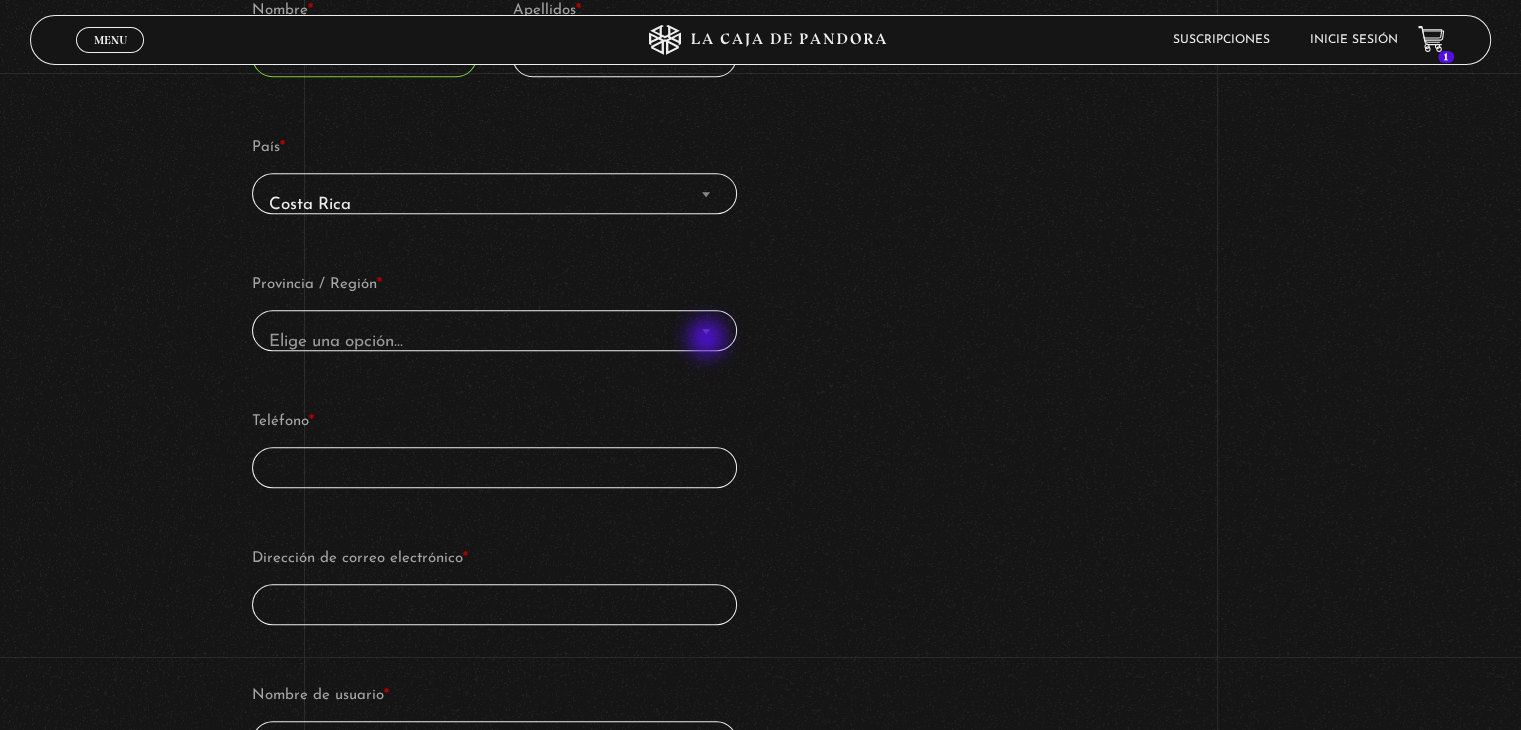 type on "Blanco Venegas" 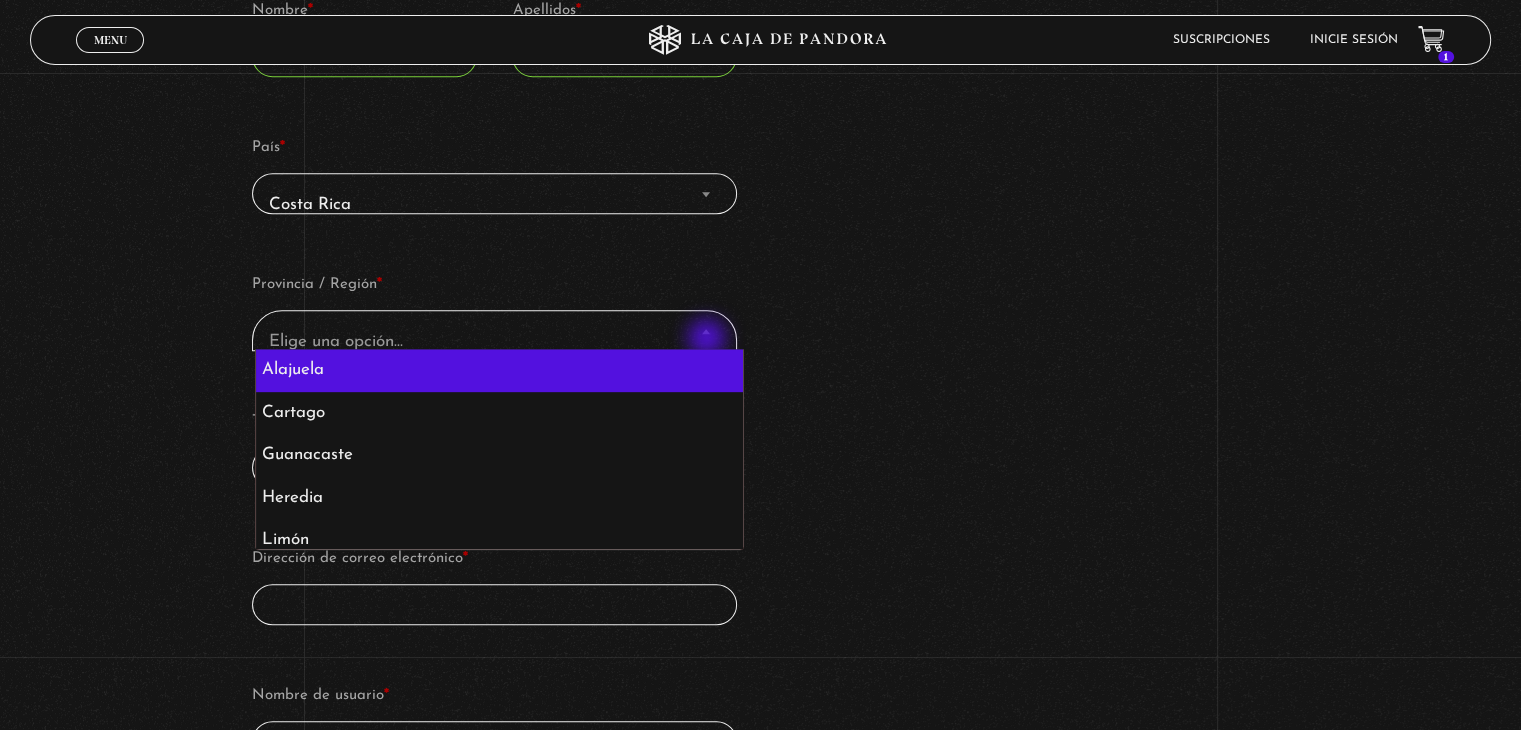 click at bounding box center [706, 331] 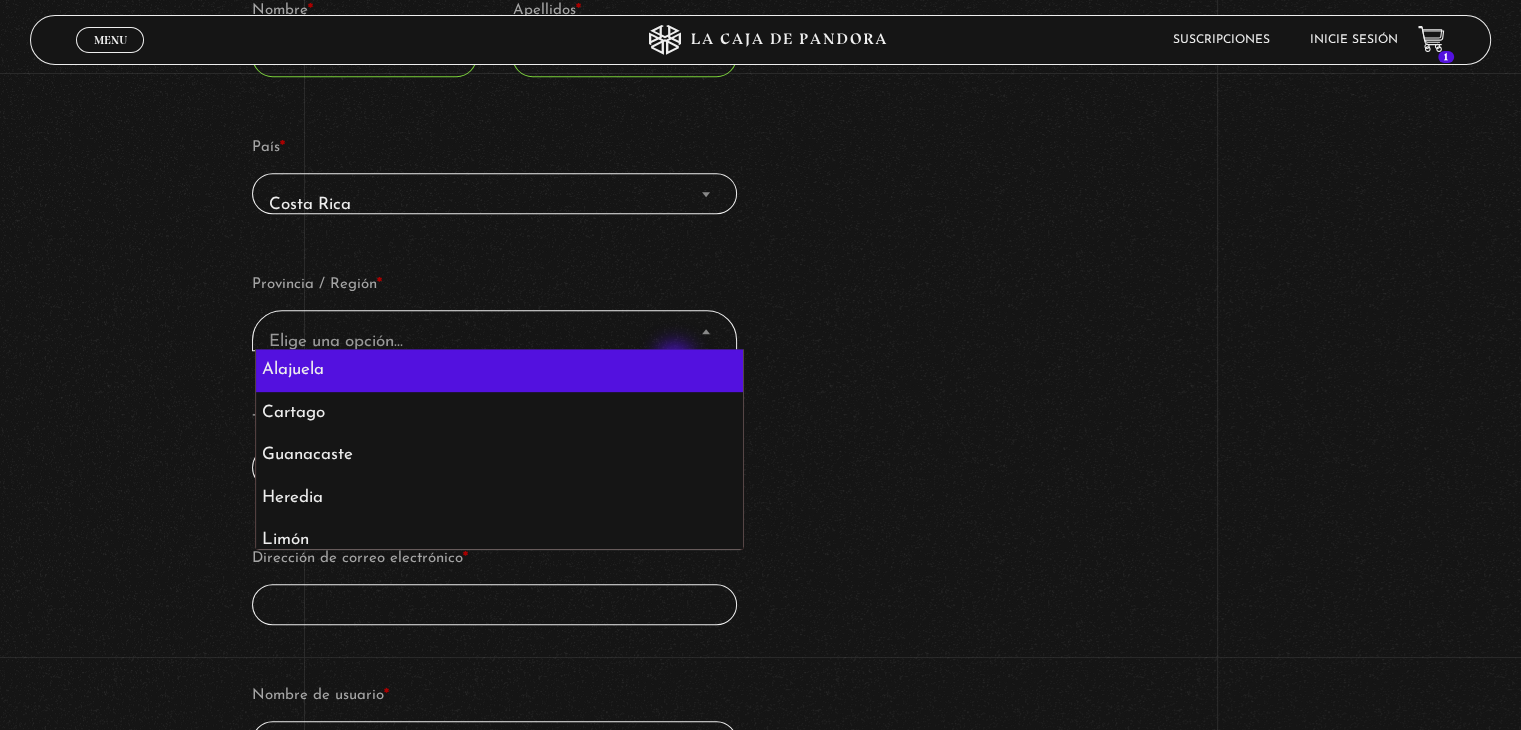select on "CR-A" 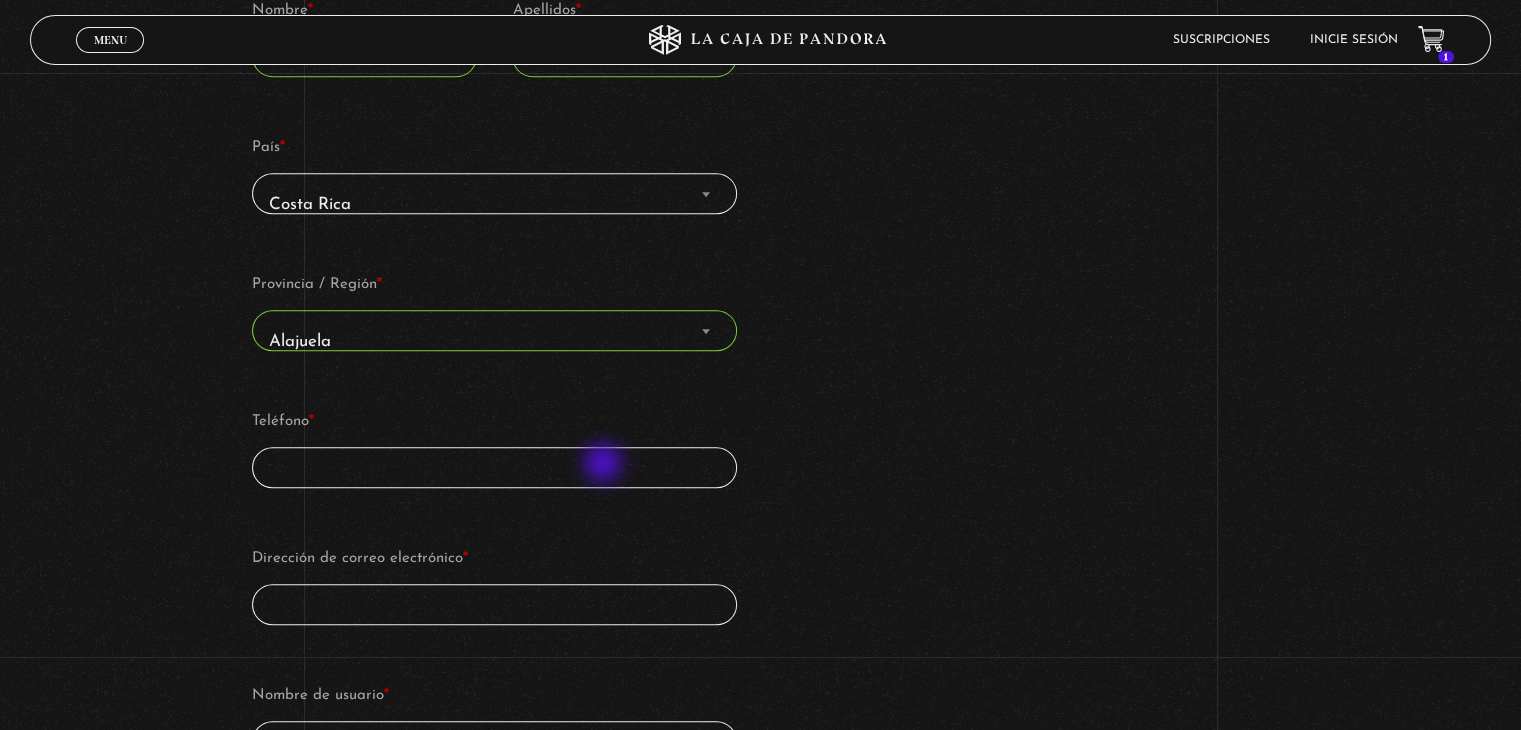 click on "Teléfono  *" at bounding box center (494, 467) 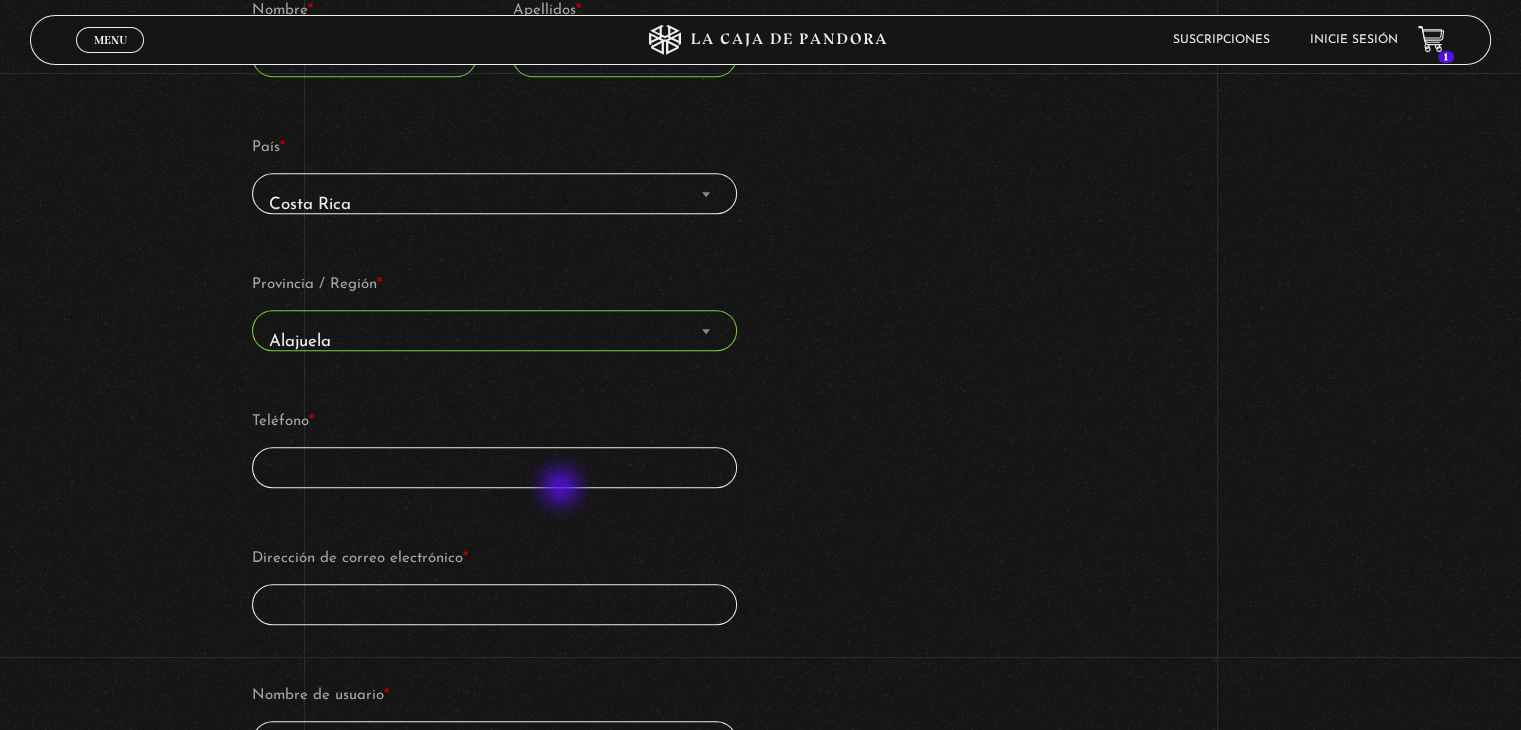 type on "+50685356294" 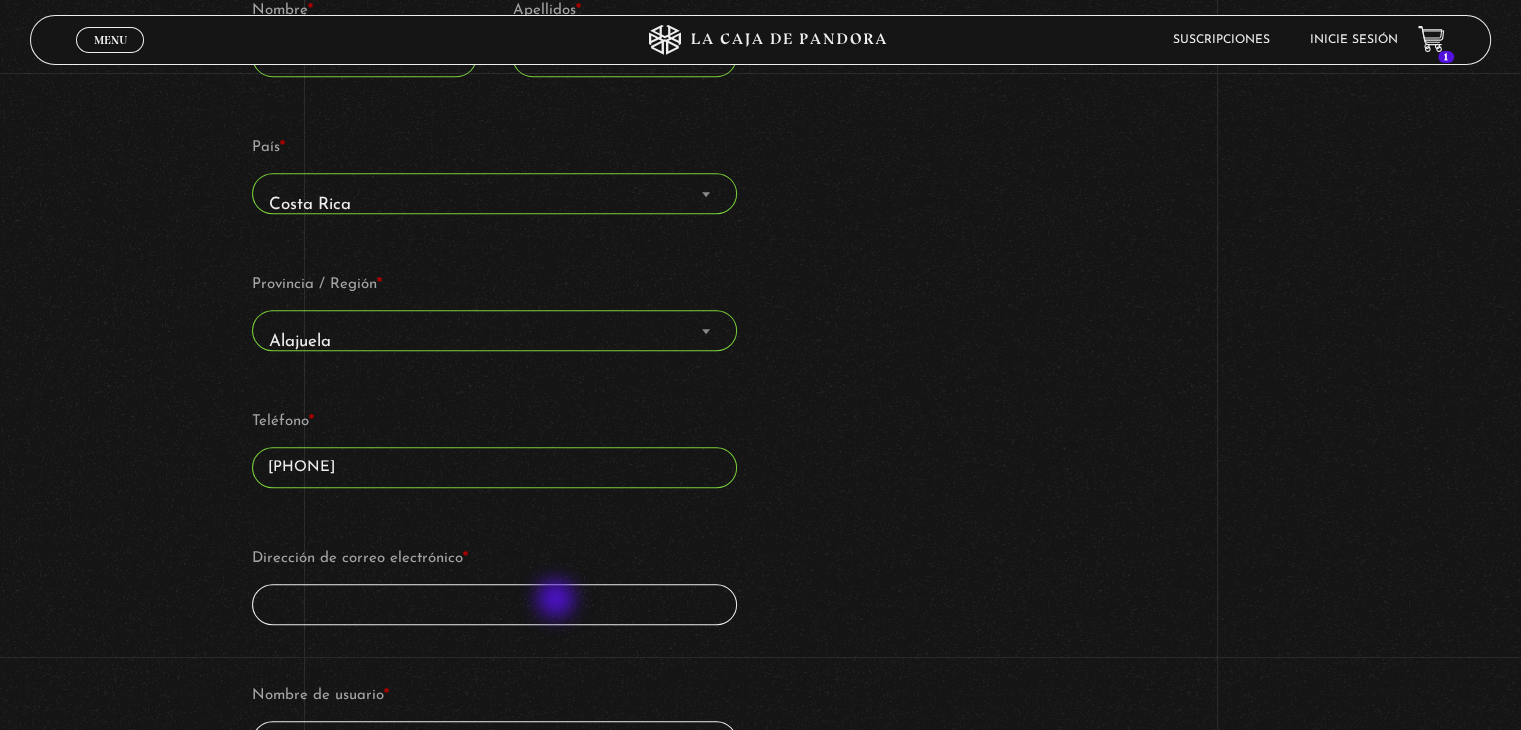 click on "Dirección de correo electrónico  *" at bounding box center (494, 604) 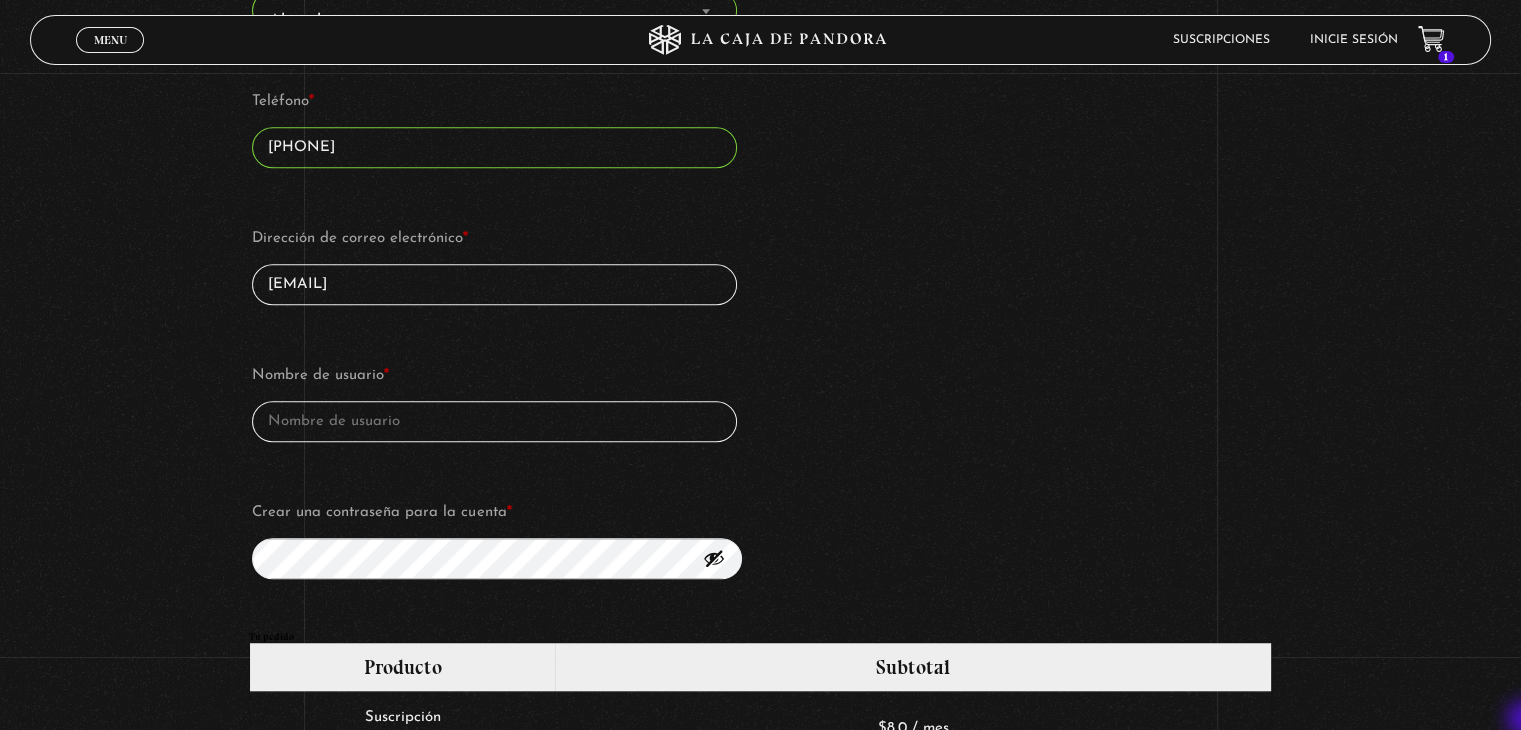 scroll, scrollTop: 1280, scrollLeft: 0, axis: vertical 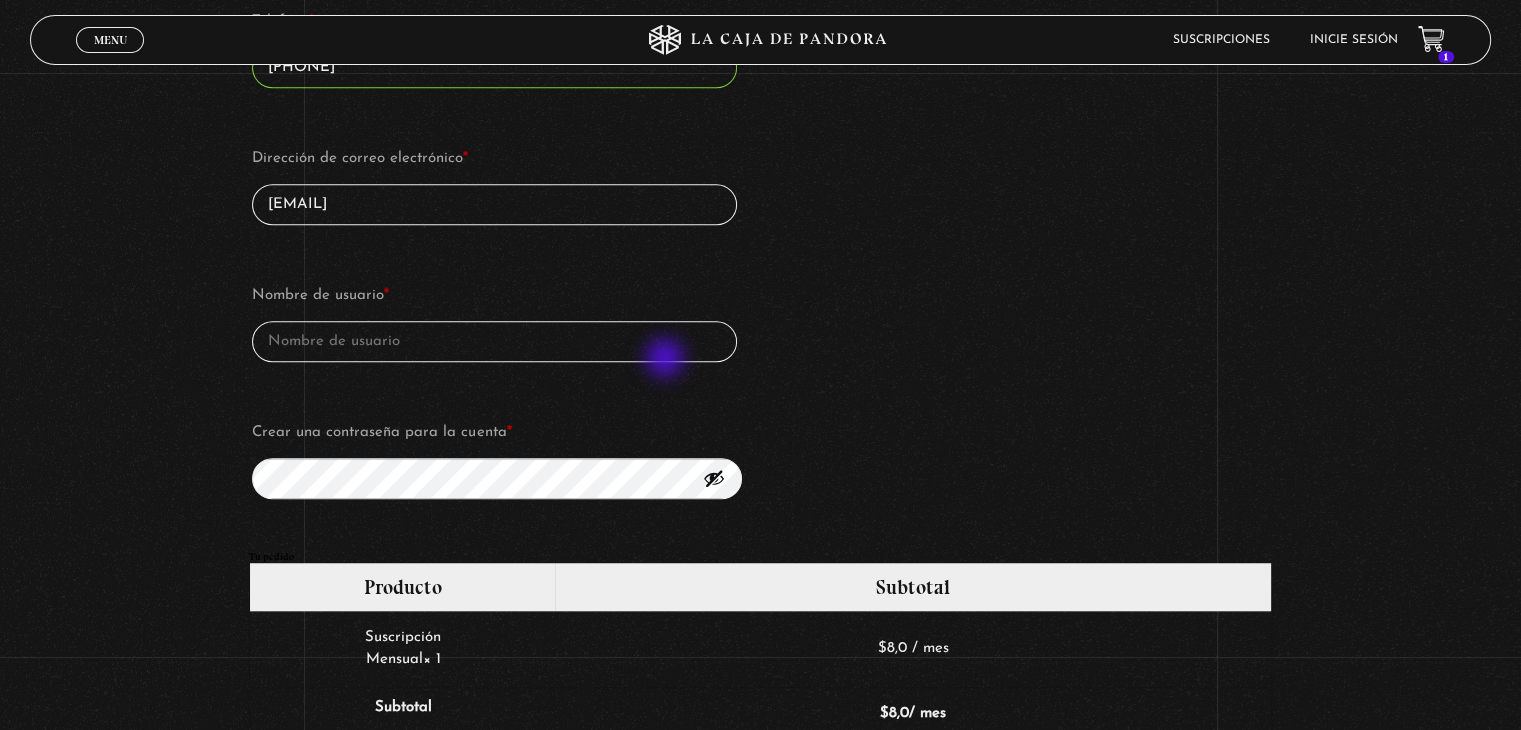 click on "Nombre de usuario  *" at bounding box center [494, 321] 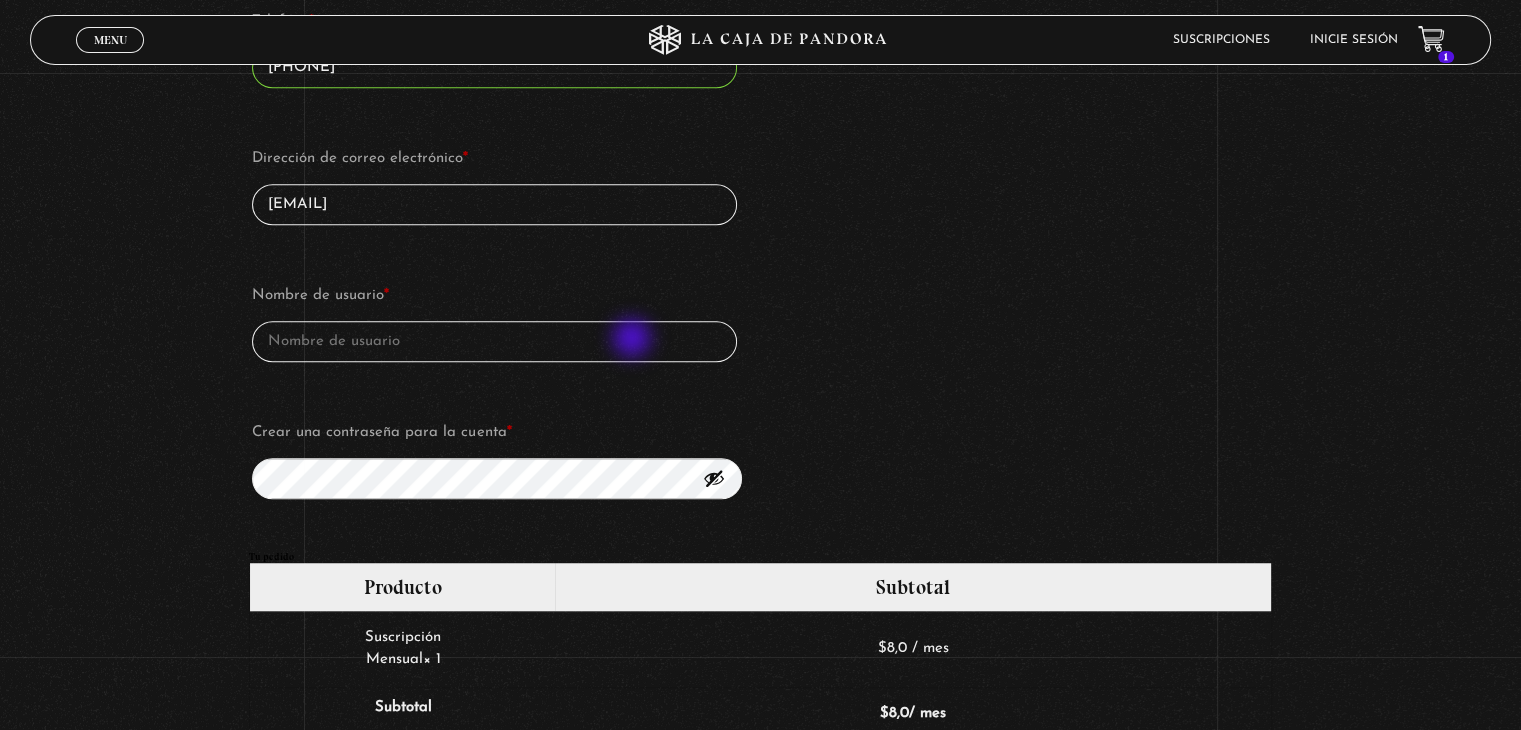 type on "arablanco2011@hotmail.com" 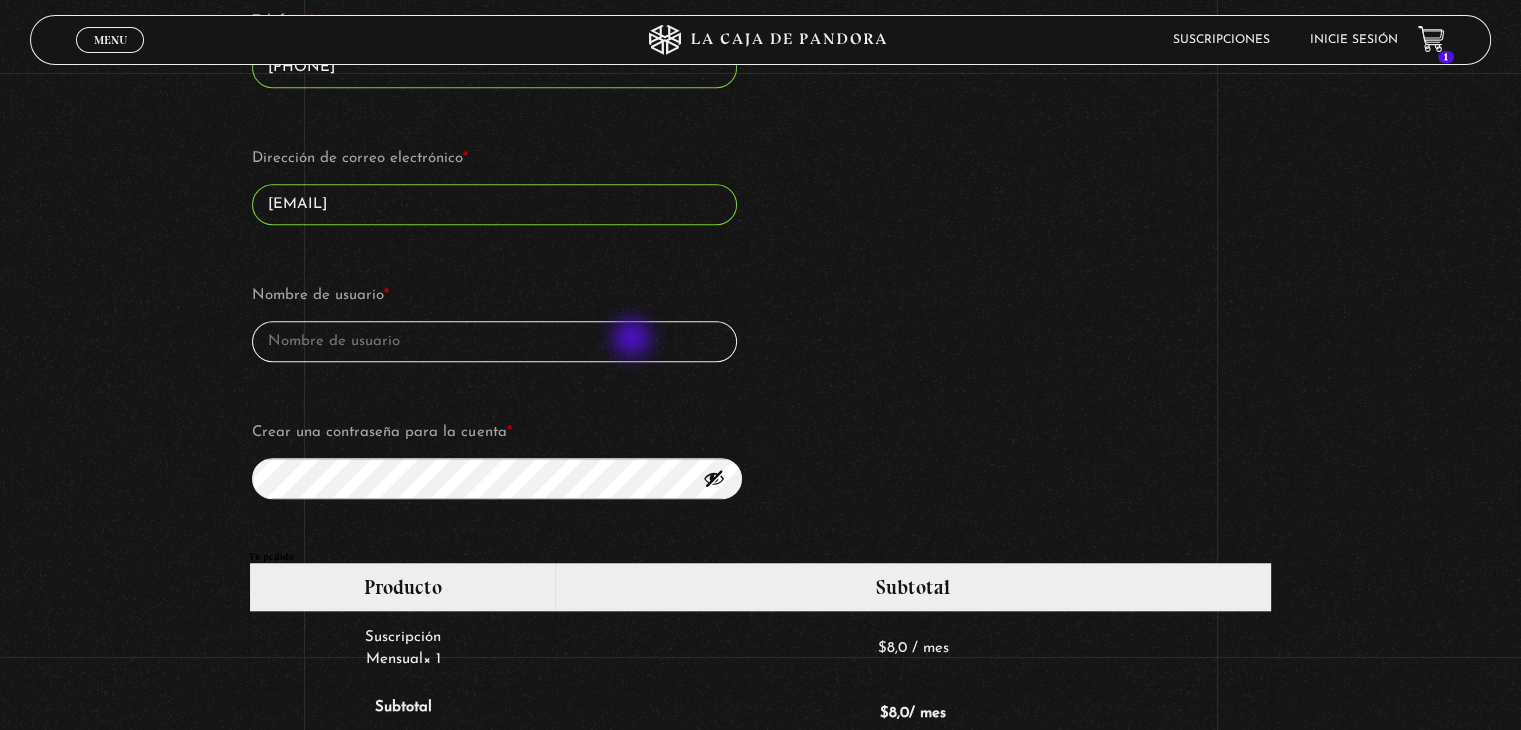 click on "Nombre de usuario  *" at bounding box center (494, 341) 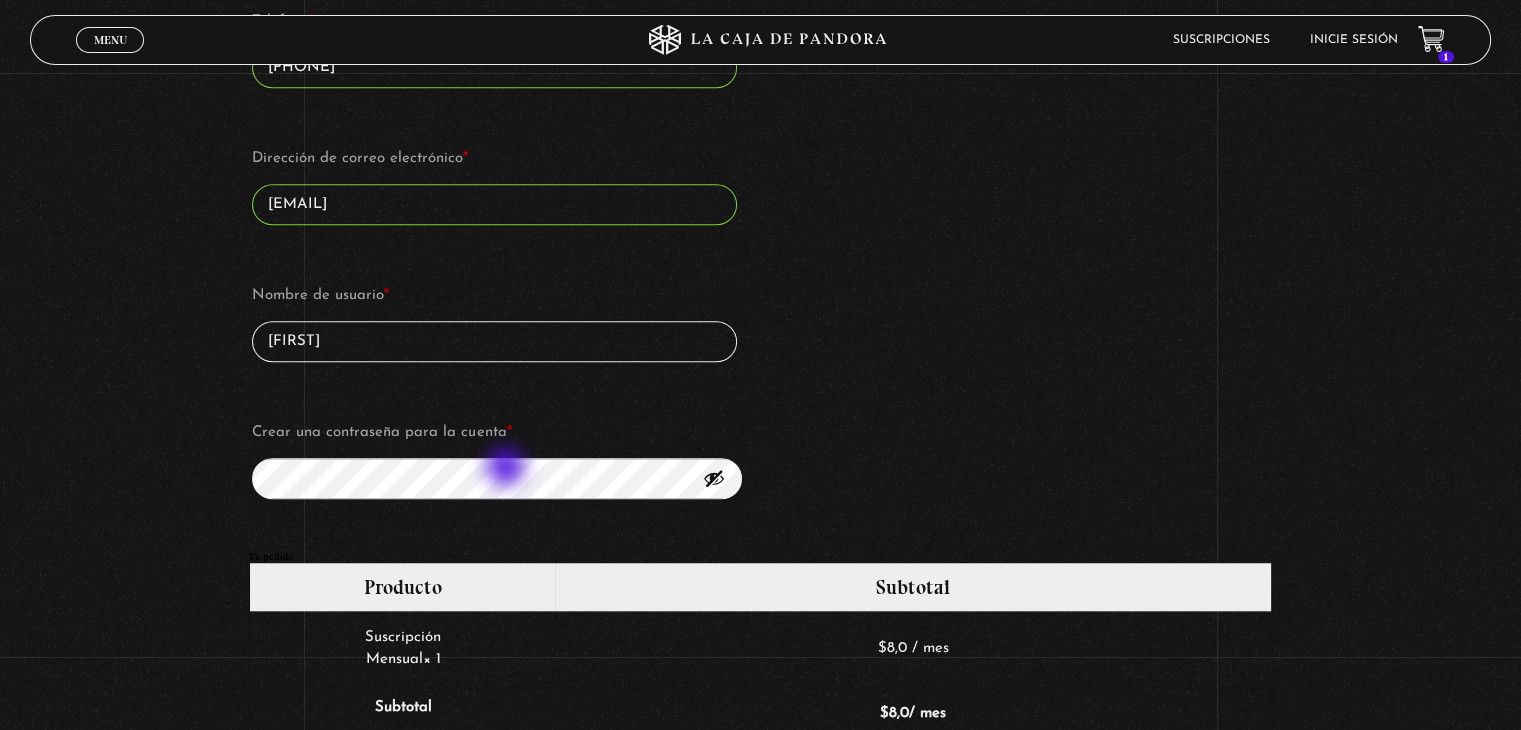 type on "Ara" 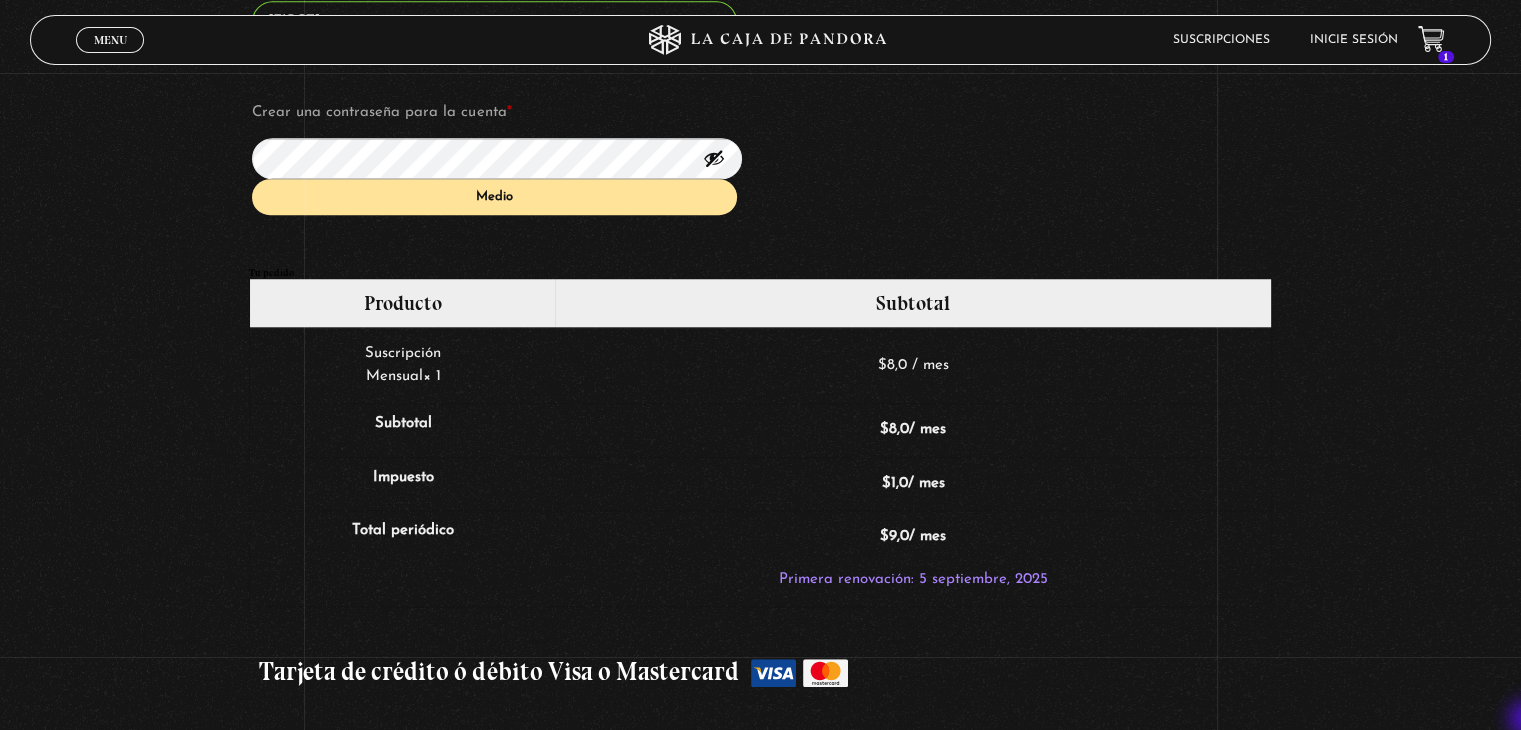 scroll, scrollTop: 1639, scrollLeft: 0, axis: vertical 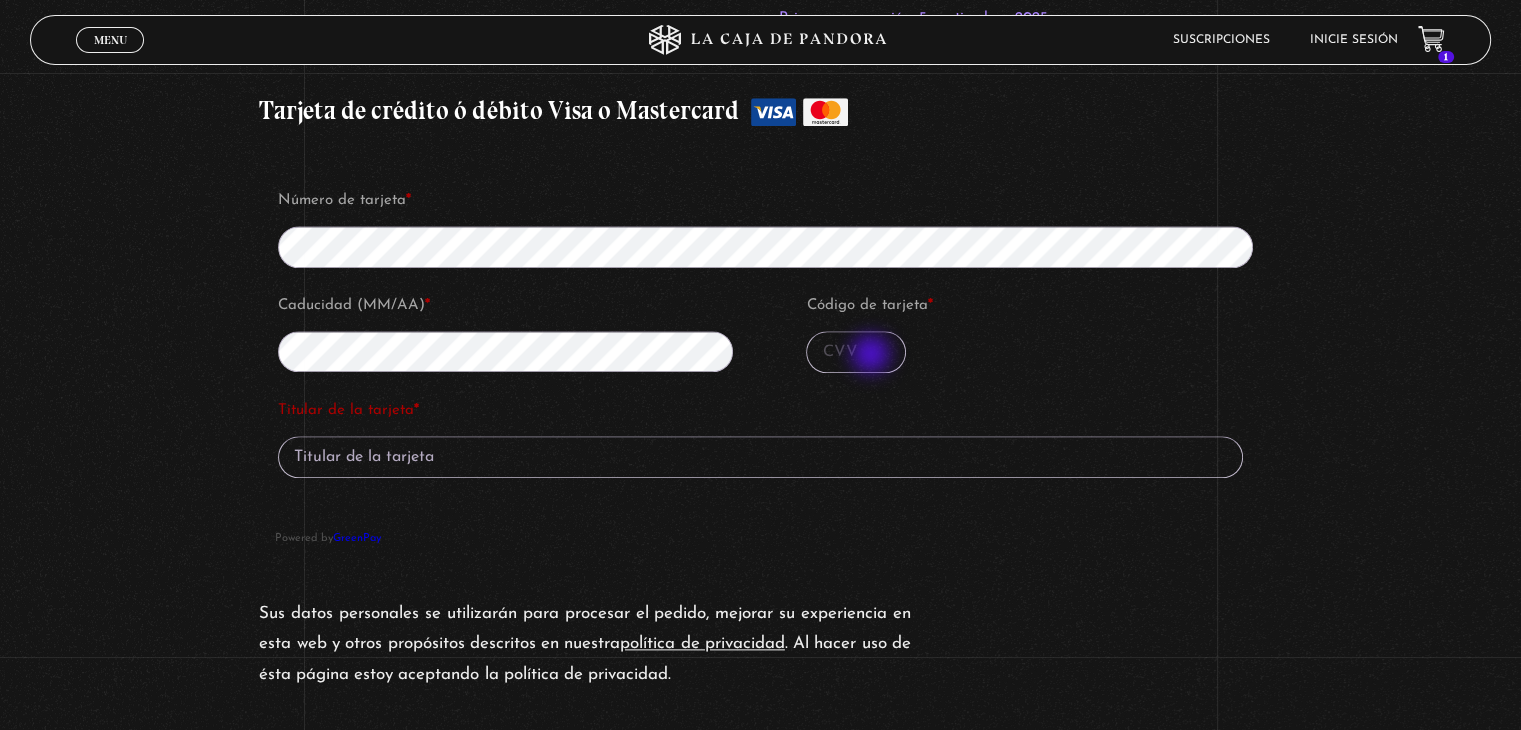 click on "Código de tarjeta  *" at bounding box center (856, 352) 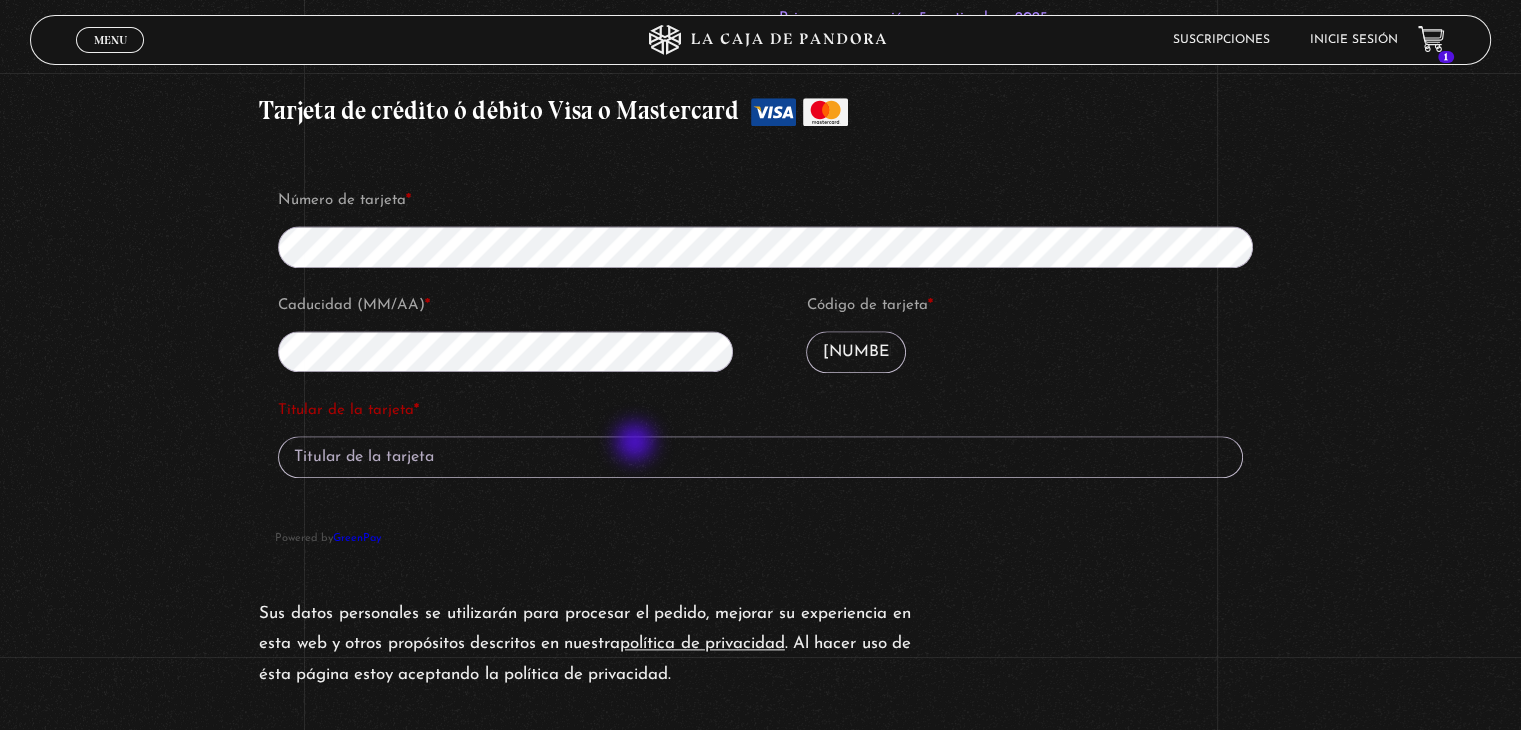 type on "791" 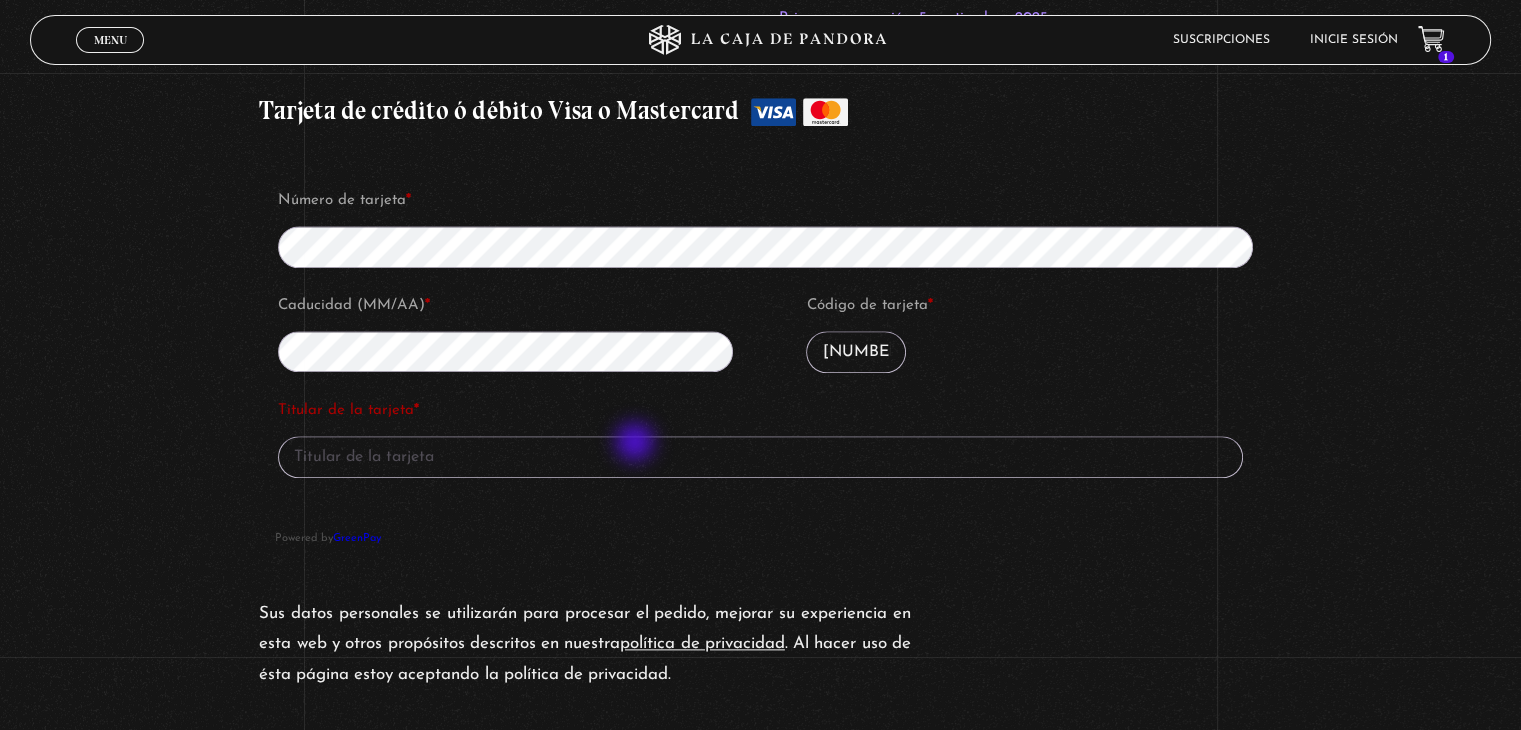 click on "Titular de la tarjeta  *" at bounding box center (760, 457) 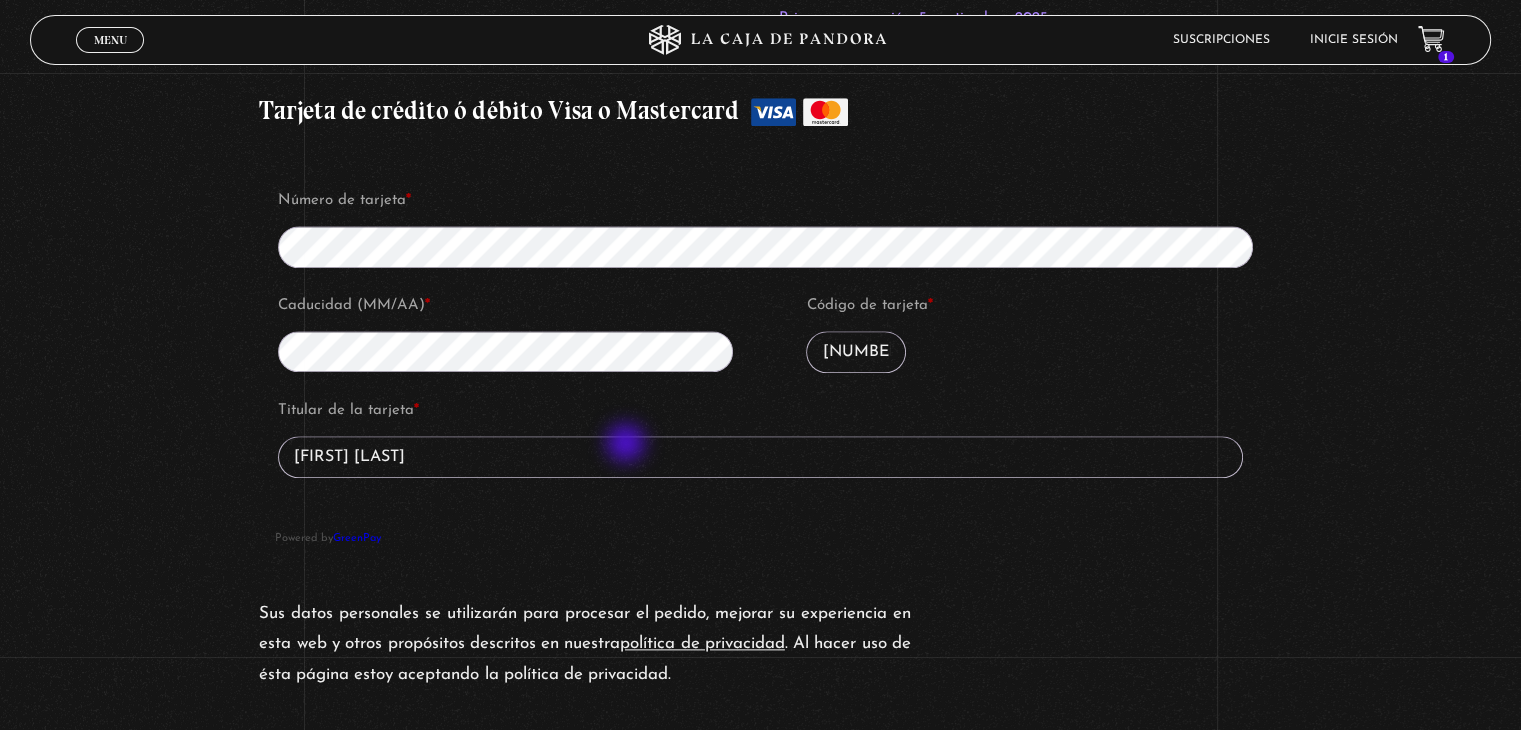 type on "Aracelly Blanco V" 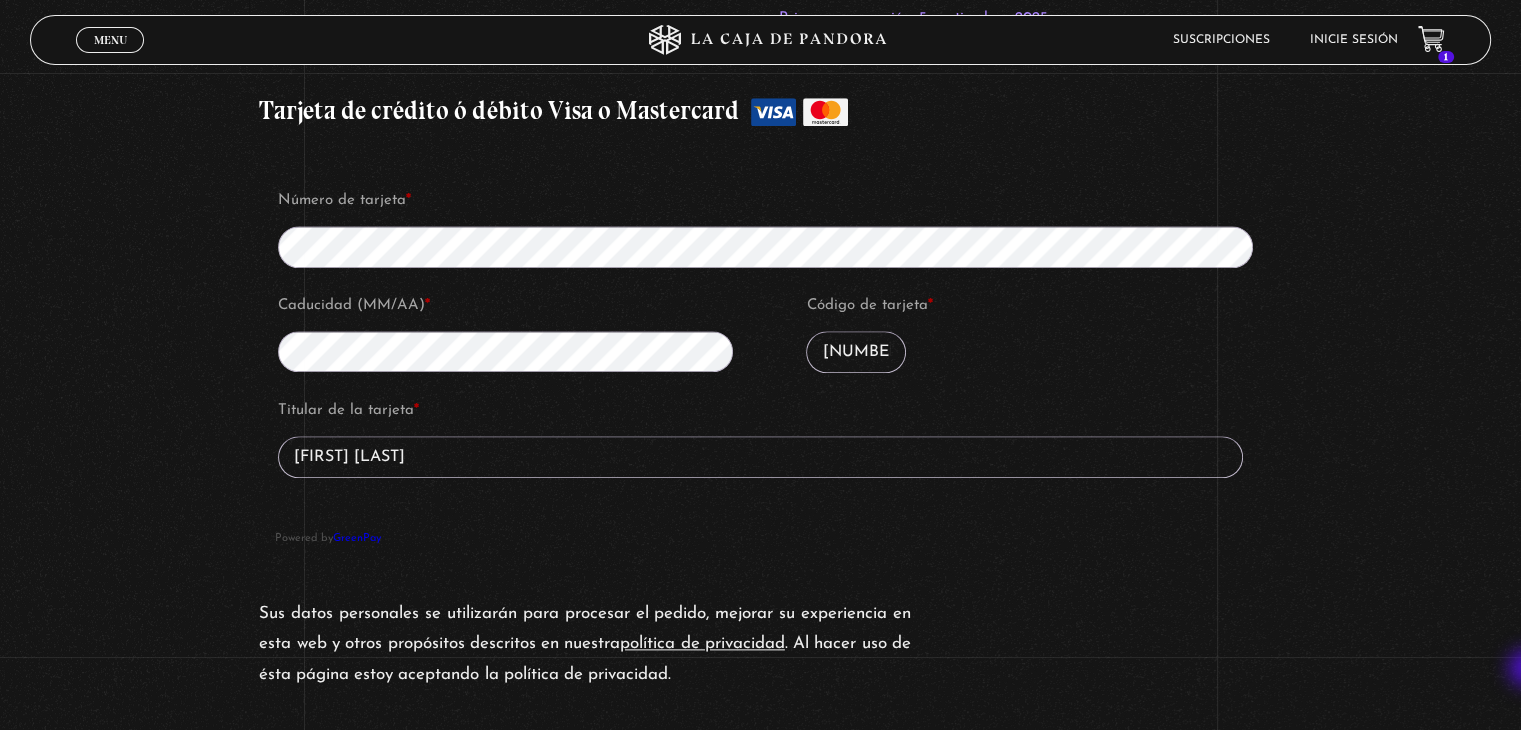 scroll, scrollTop: 2569, scrollLeft: 0, axis: vertical 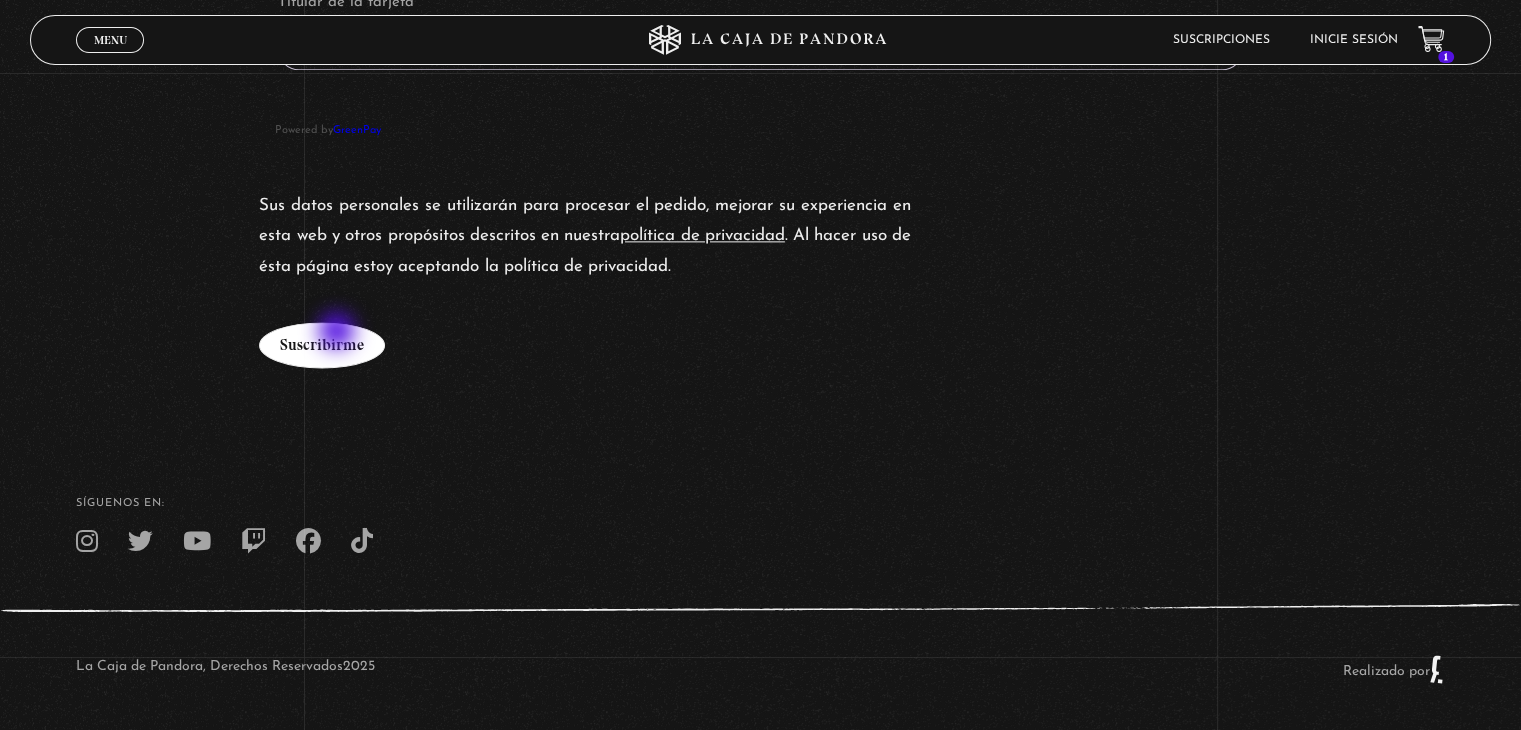 click on "Suscribirme" at bounding box center [322, 345] 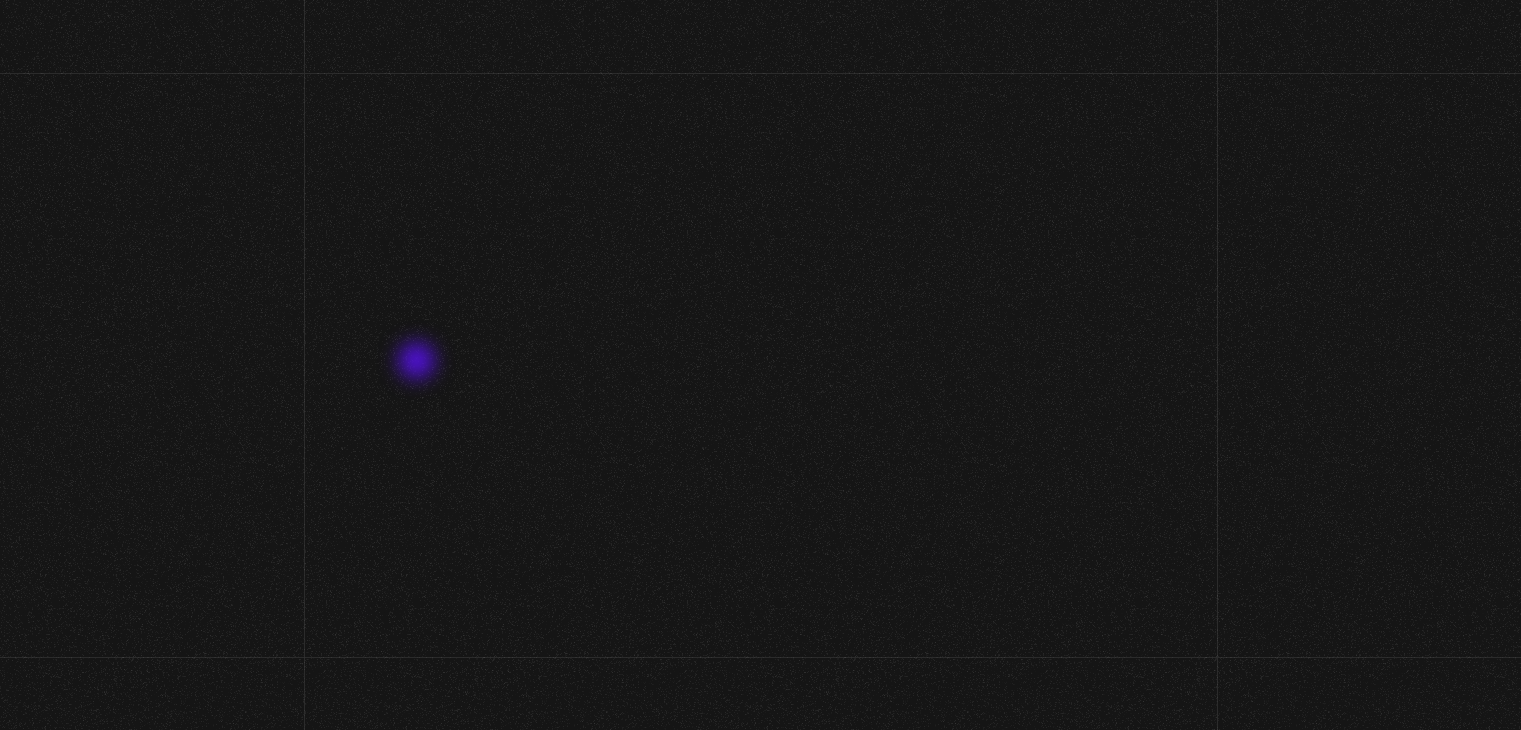 scroll, scrollTop: 0, scrollLeft: 0, axis: both 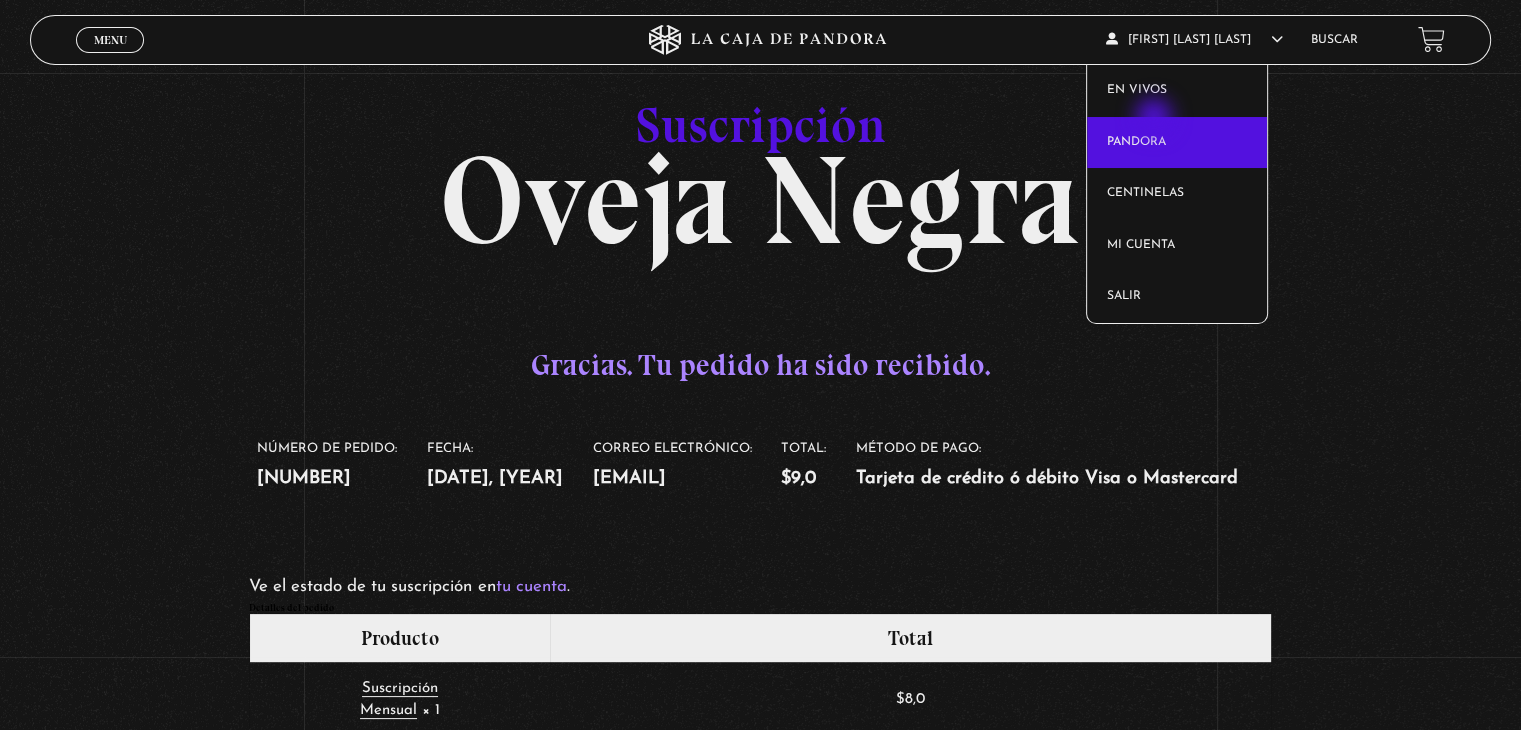 click on "Pandora" at bounding box center [1177, 143] 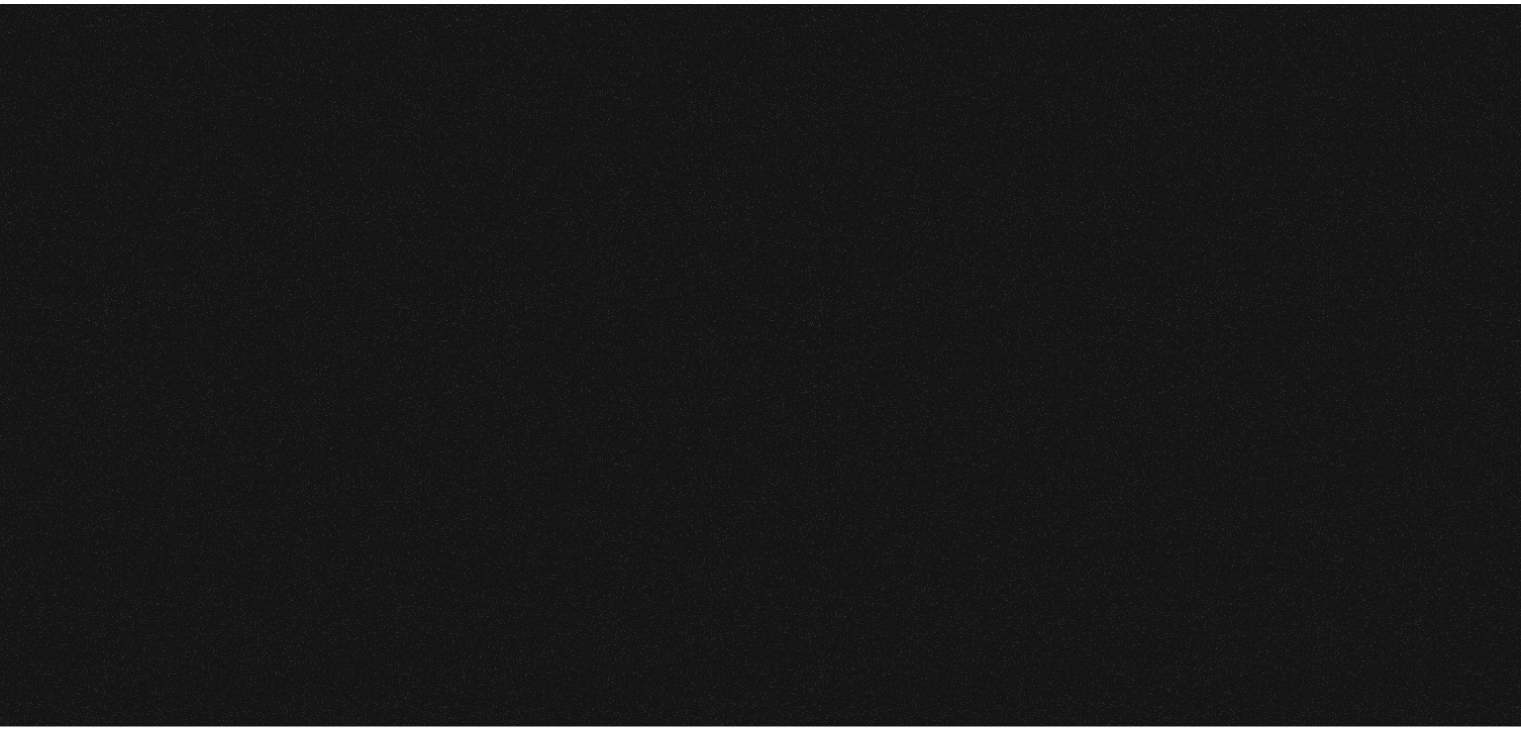 scroll, scrollTop: 0, scrollLeft: 0, axis: both 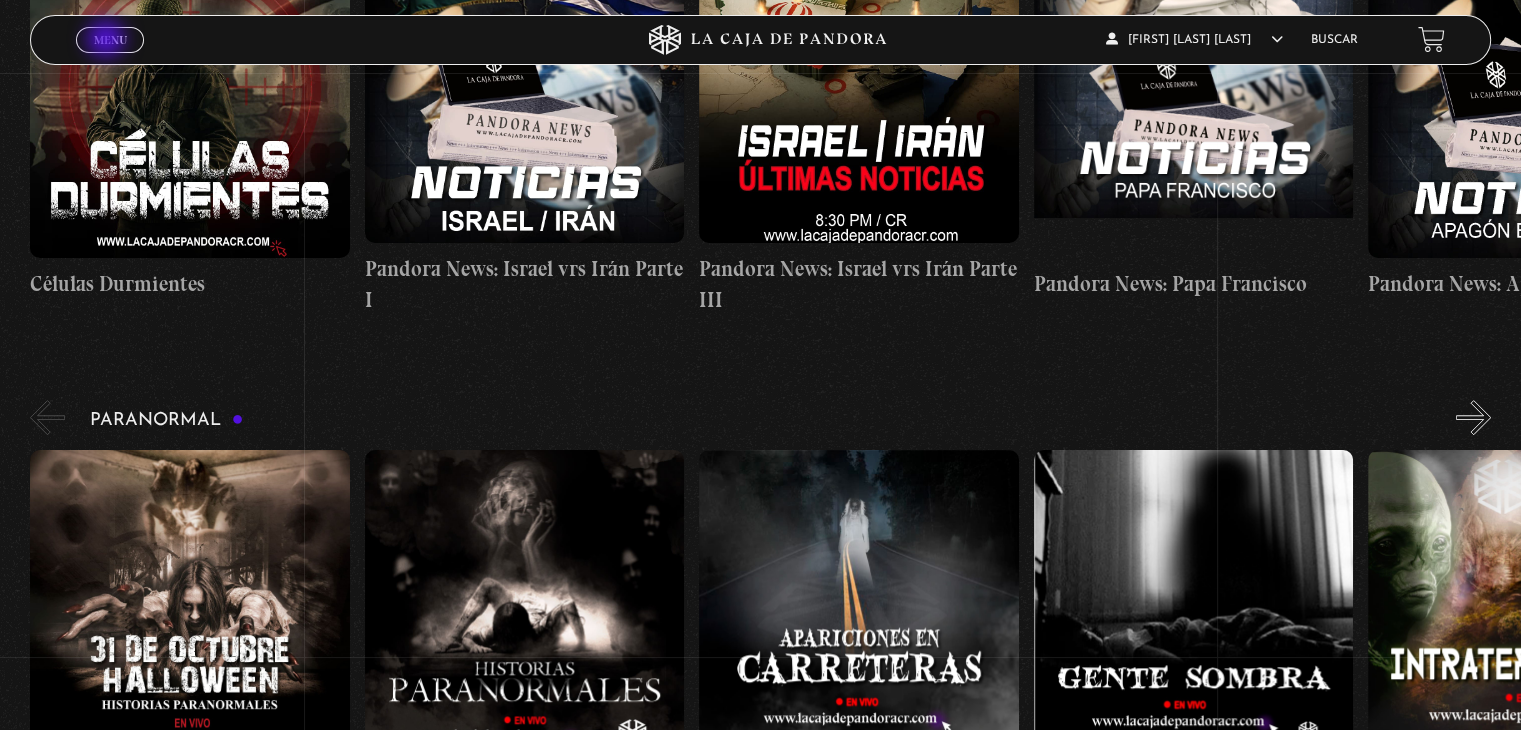 click on "Menu" at bounding box center (110, 40) 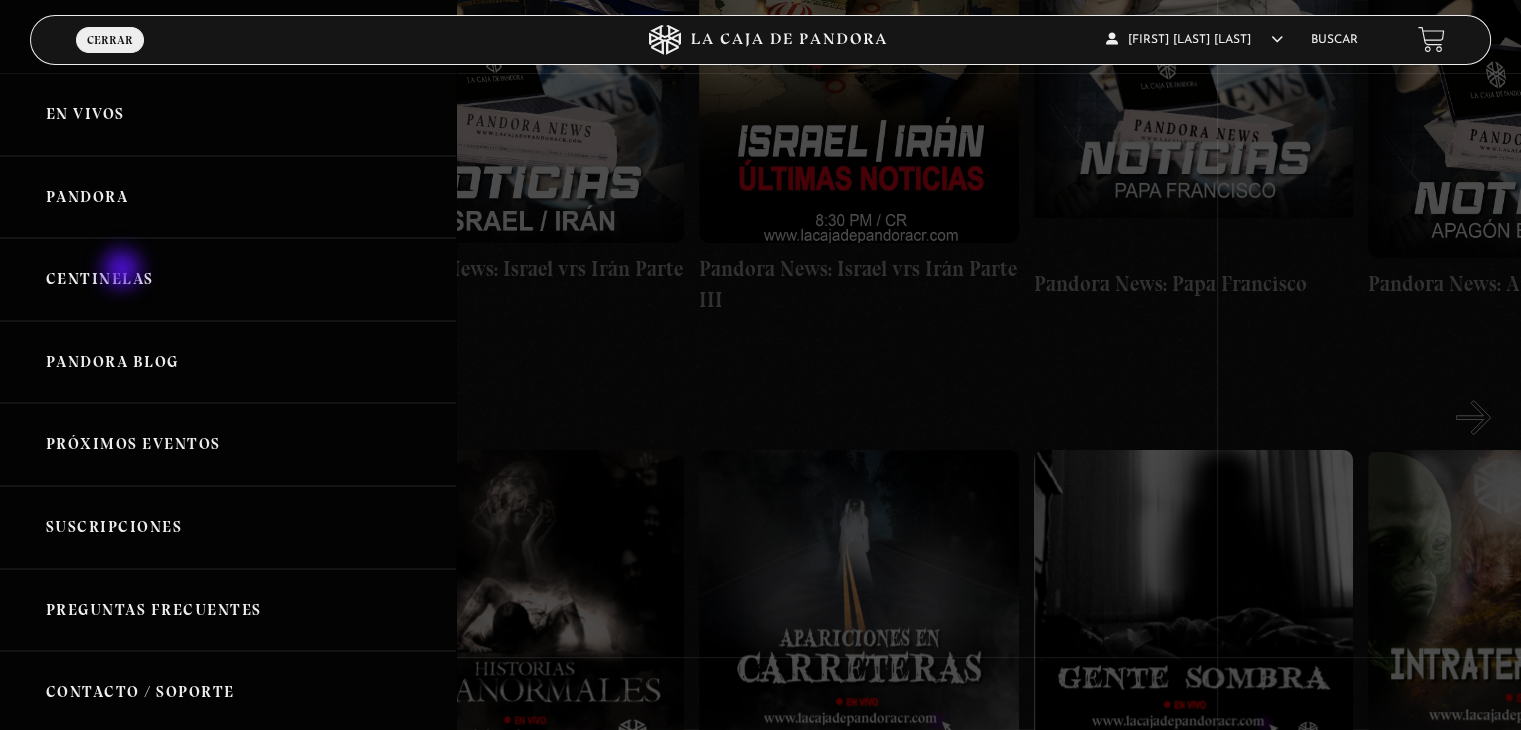 click on "Centinelas" at bounding box center (228, 279) 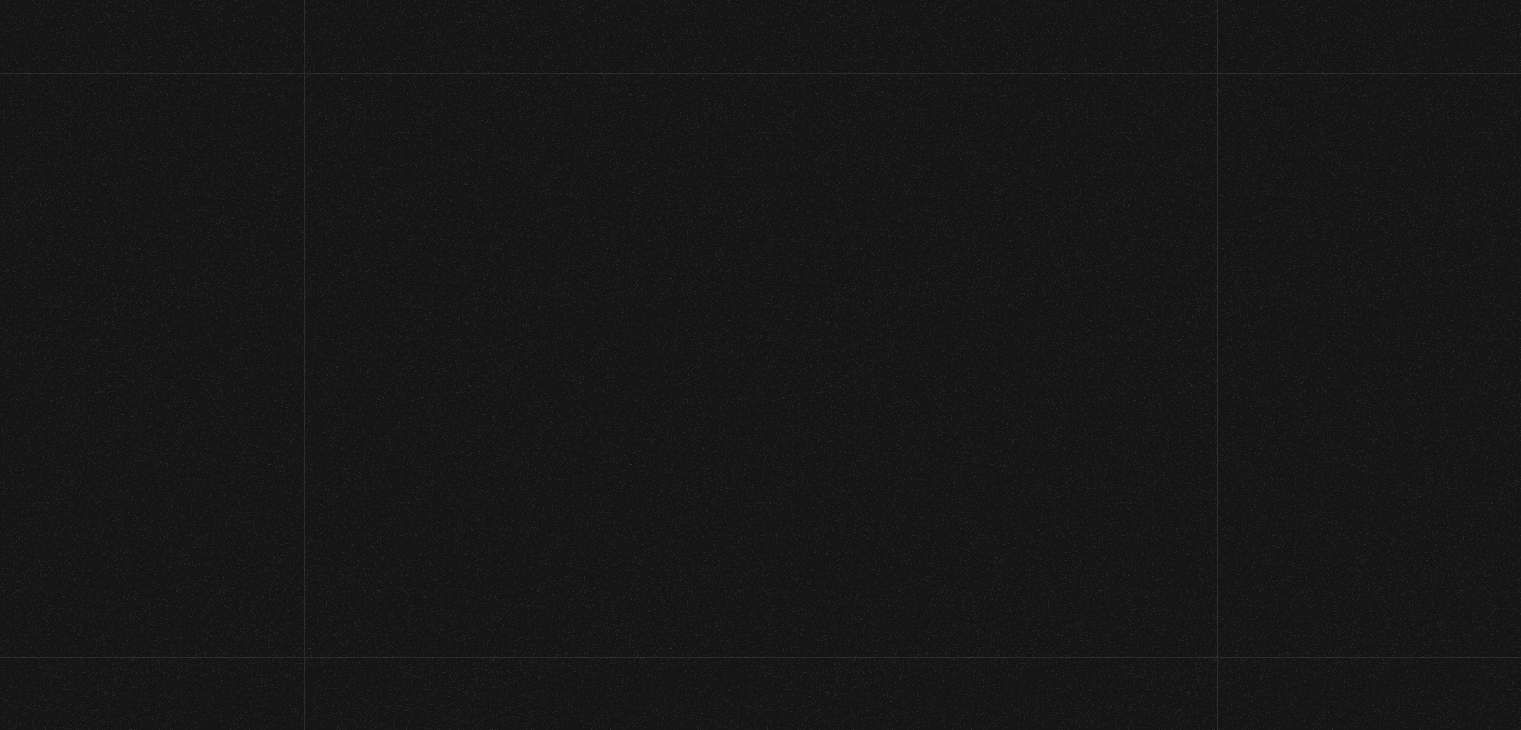 scroll, scrollTop: 0, scrollLeft: 0, axis: both 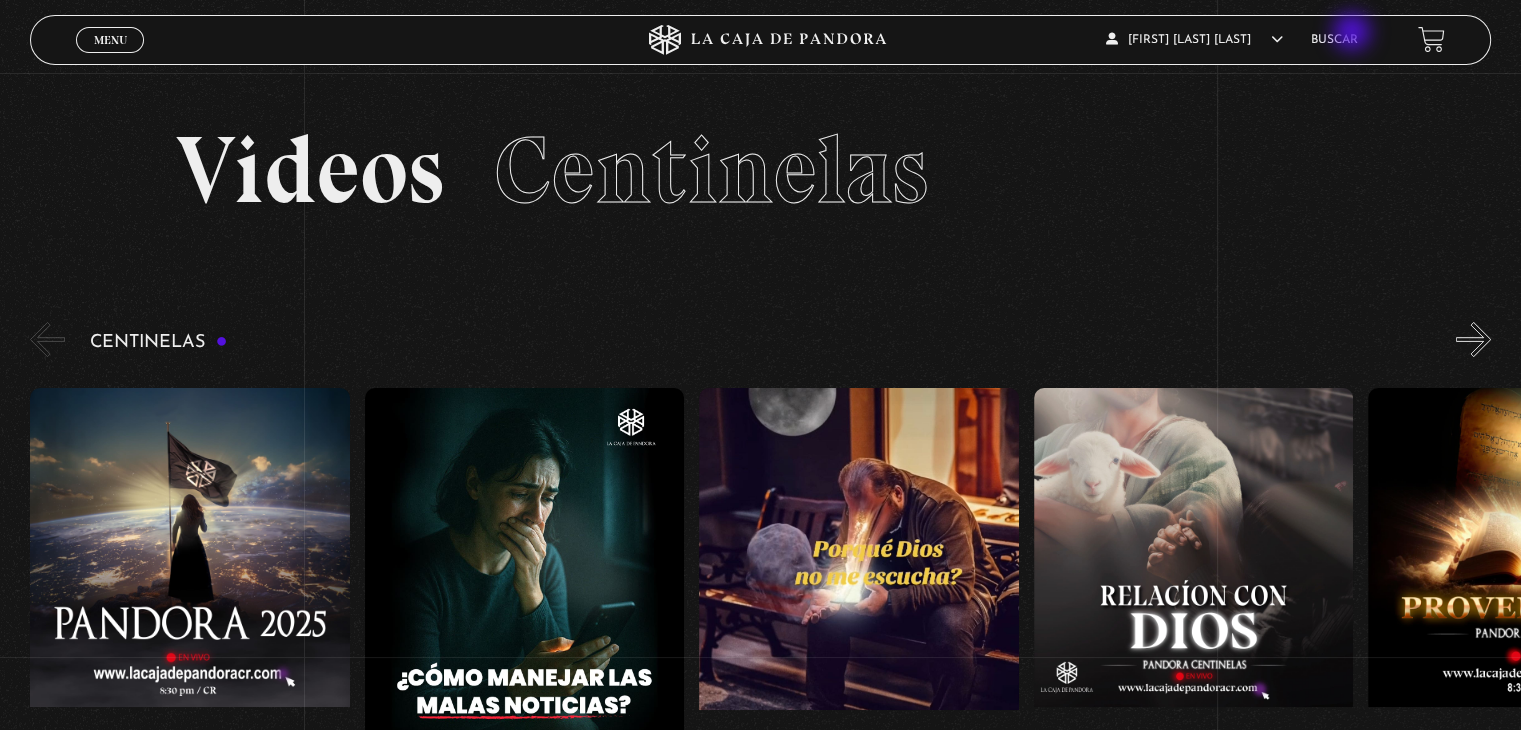 click on "Buscar" at bounding box center (1334, 40) 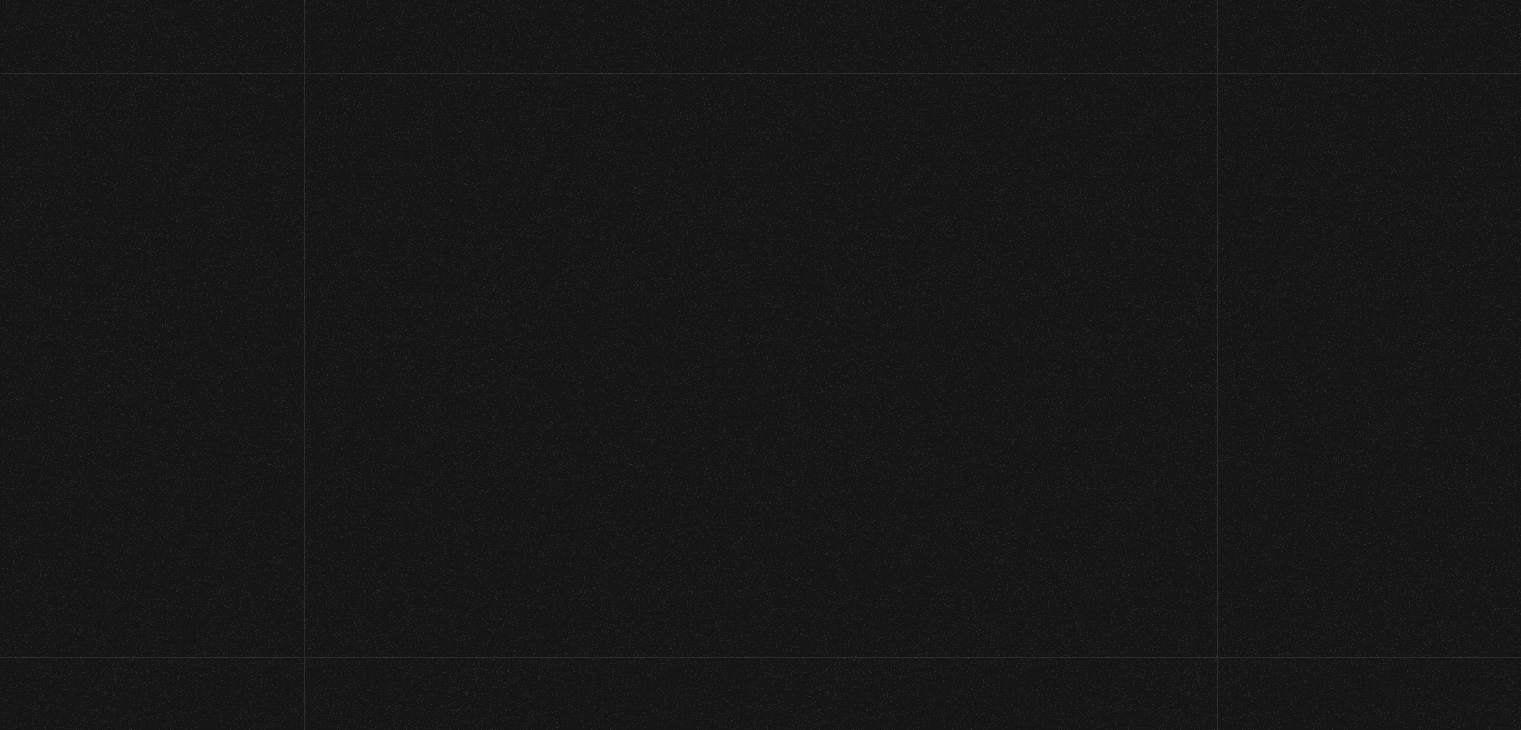 scroll, scrollTop: 0, scrollLeft: 0, axis: both 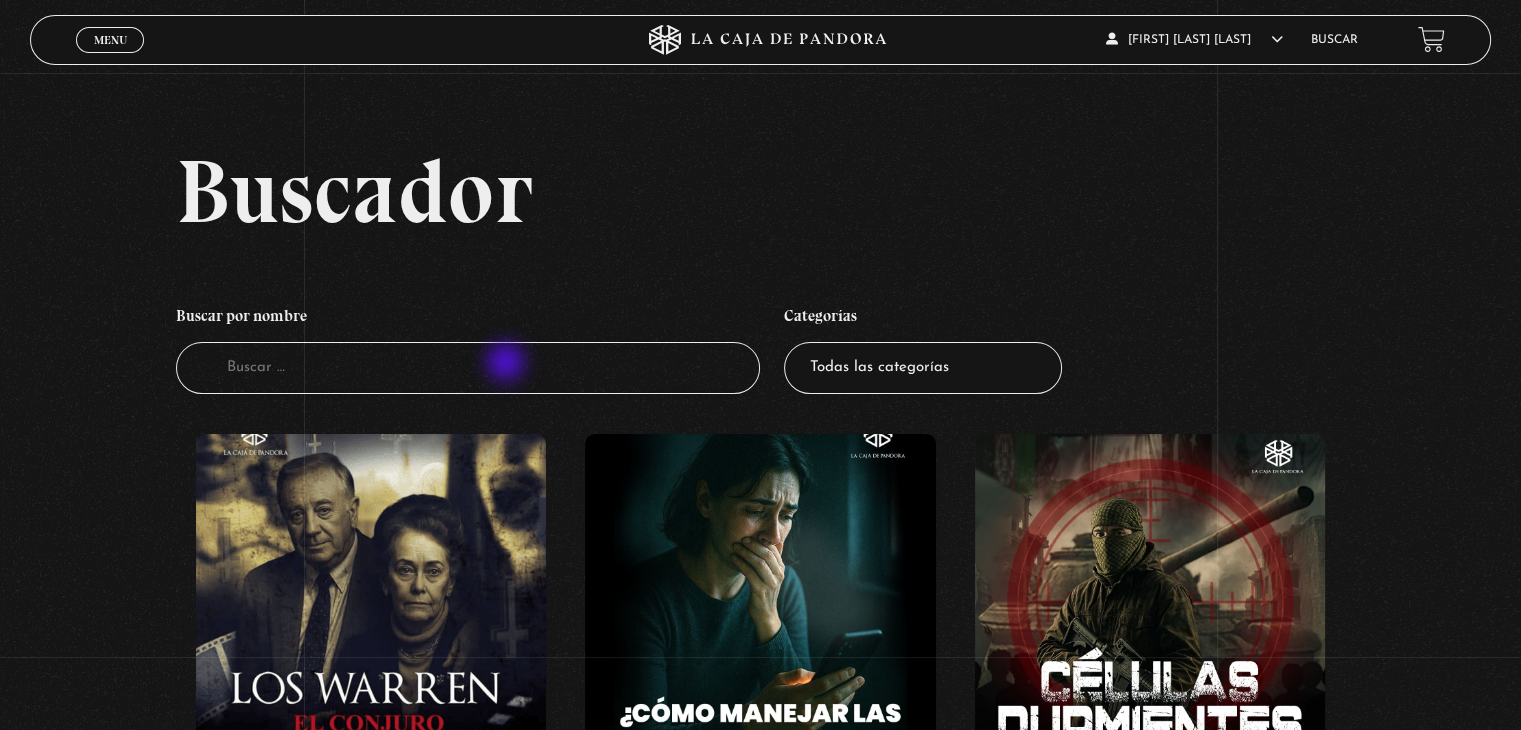 click on "Buscador" at bounding box center [468, 368] 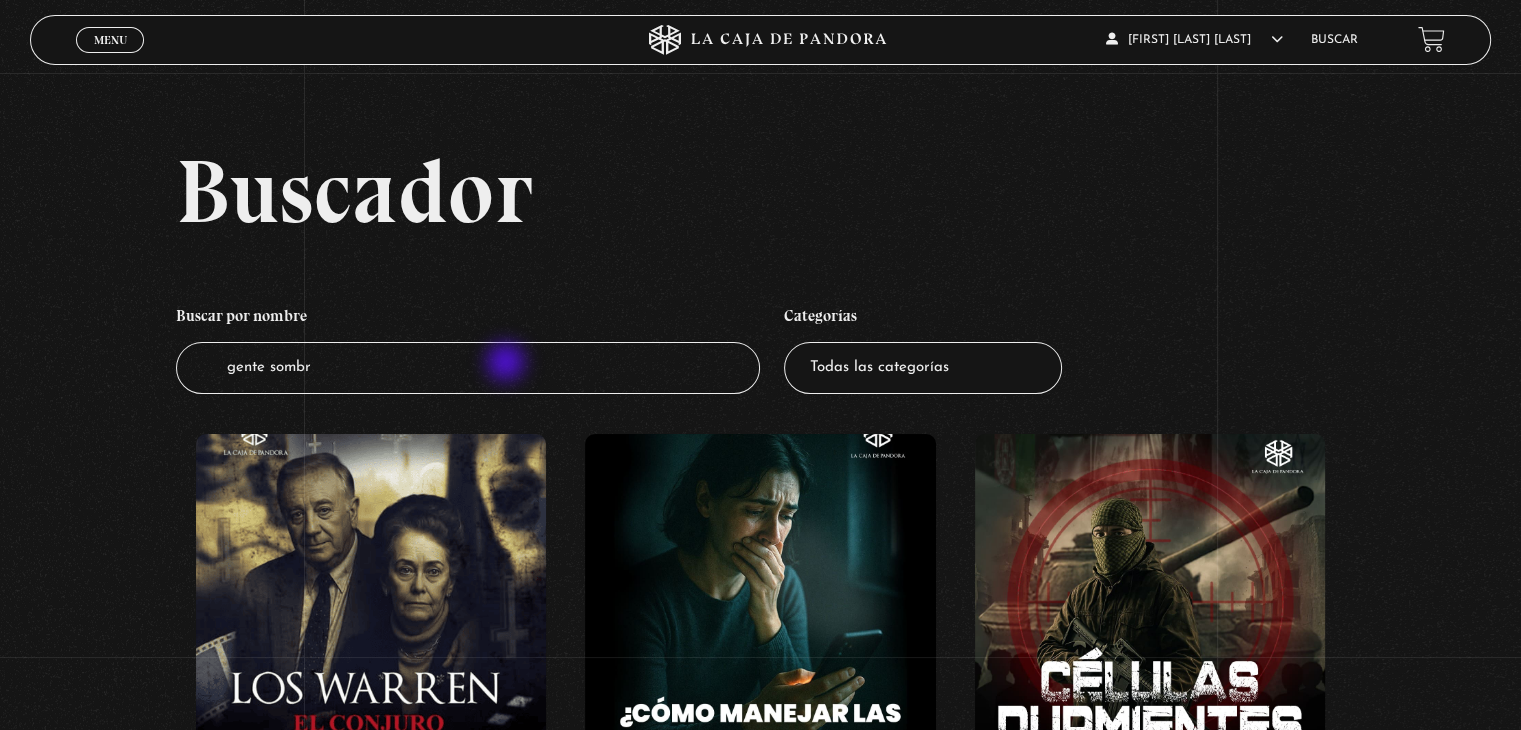 type on "gente sombra" 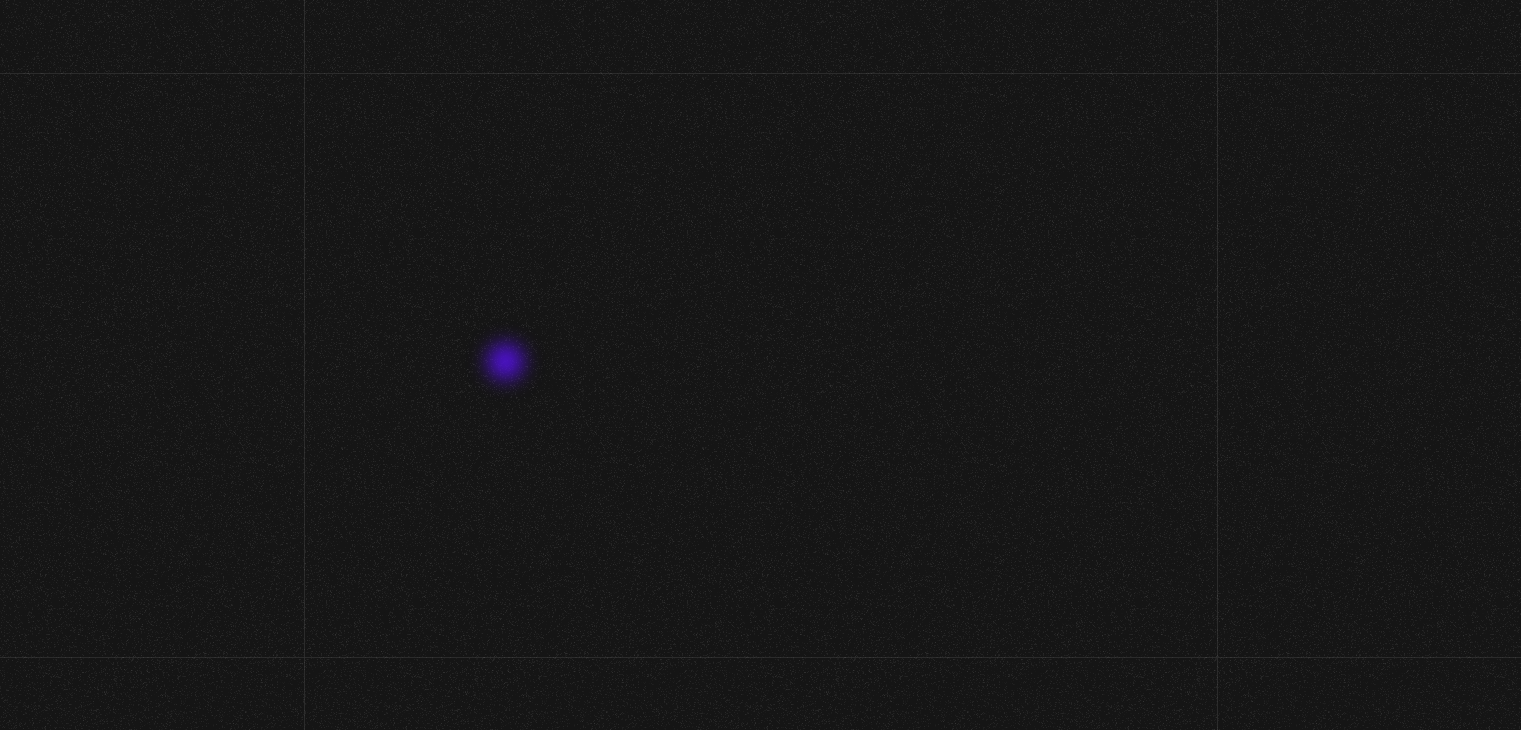 scroll, scrollTop: 0, scrollLeft: 0, axis: both 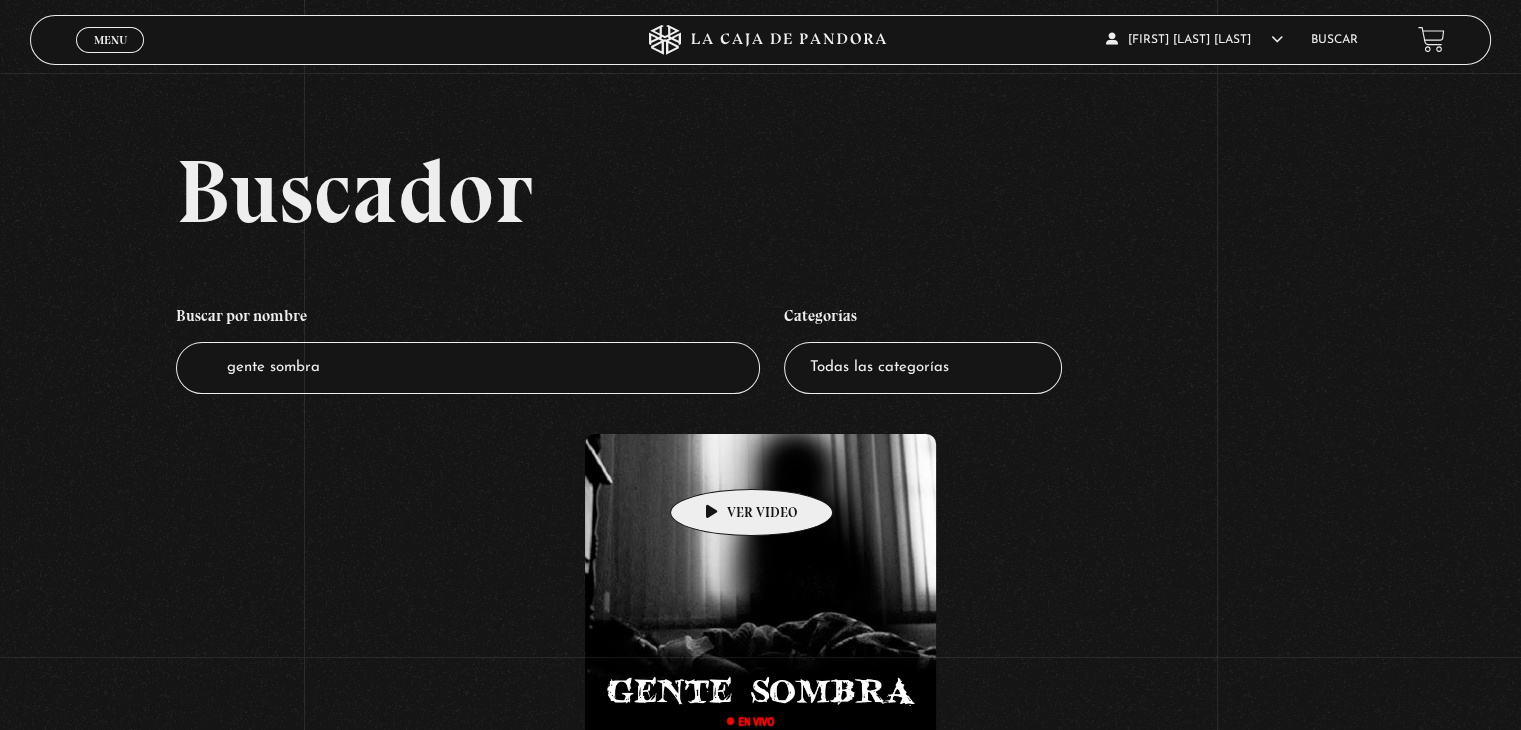 click at bounding box center [760, 614] 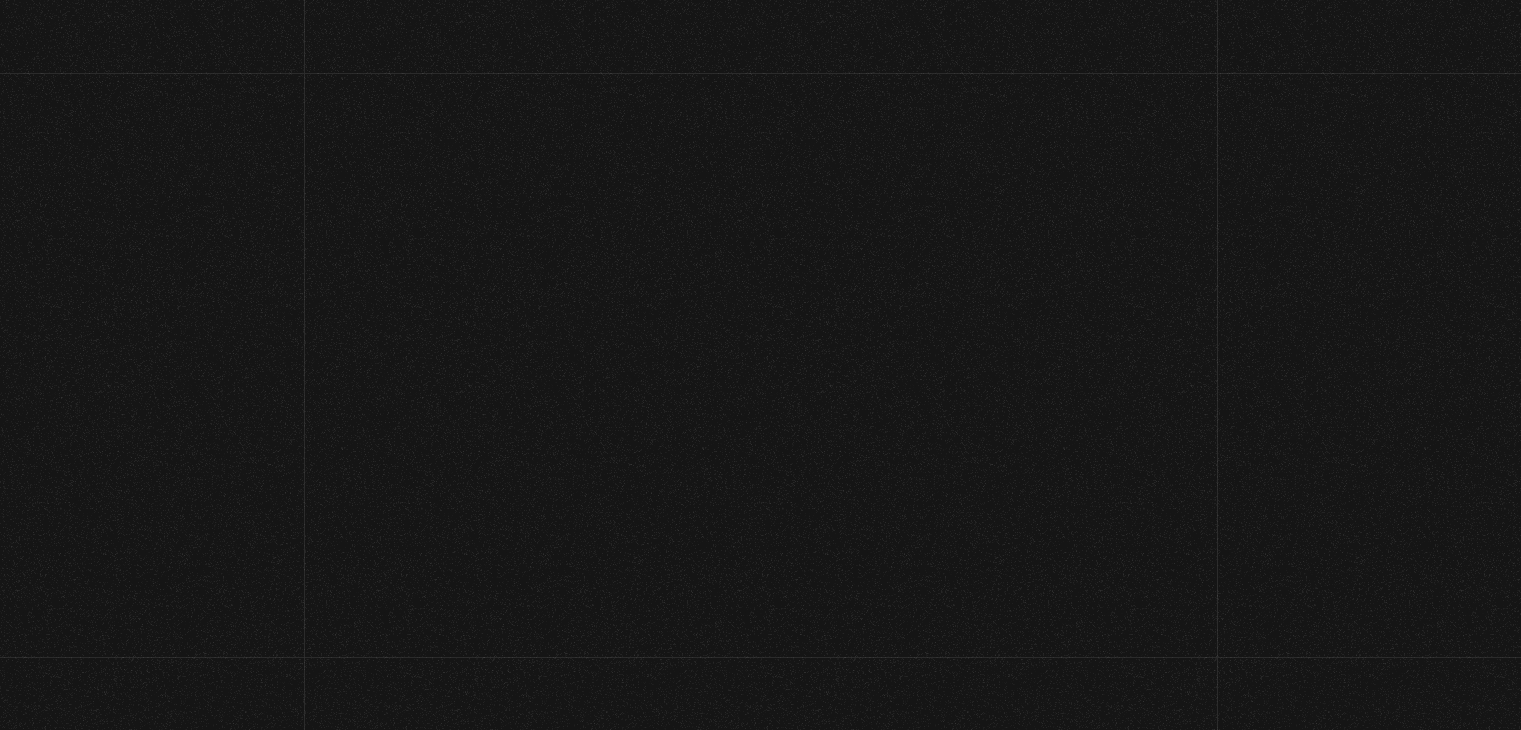 scroll, scrollTop: 0, scrollLeft: 0, axis: both 